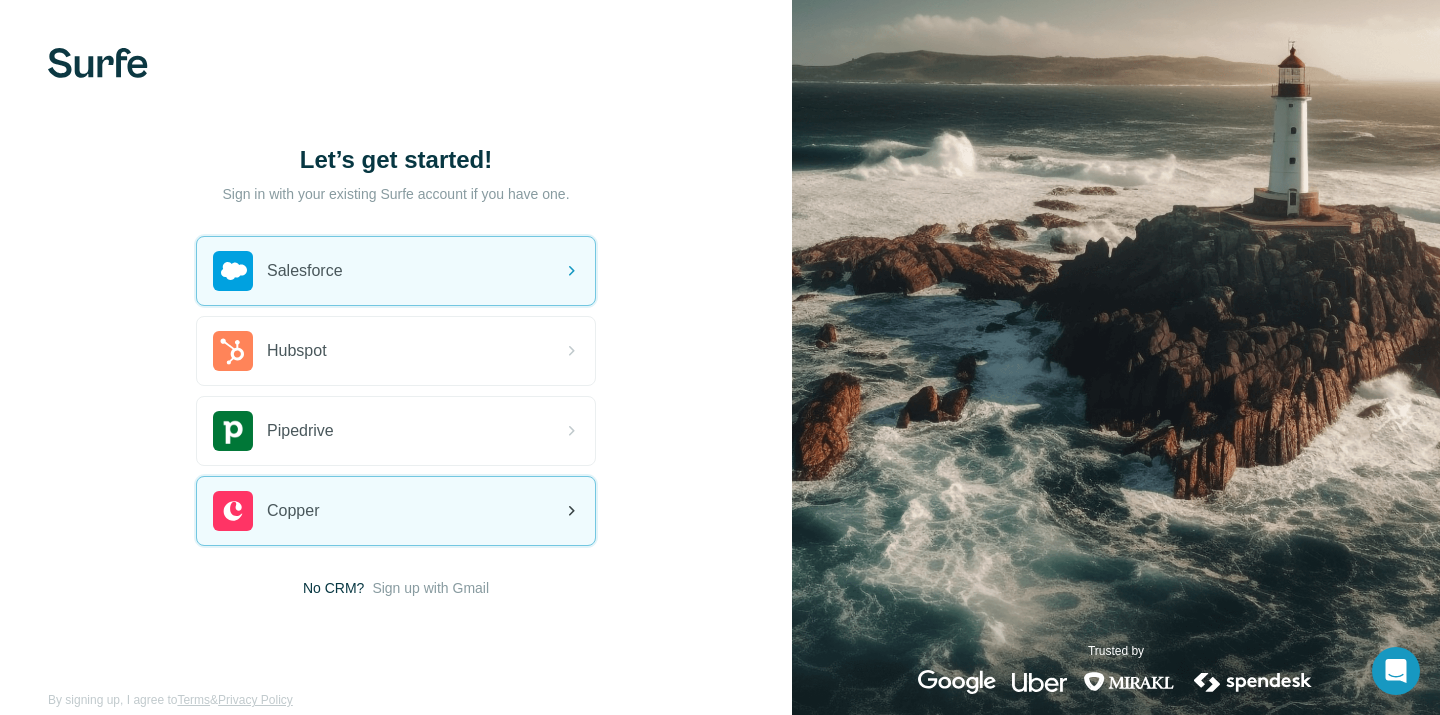 scroll, scrollTop: 0, scrollLeft: 0, axis: both 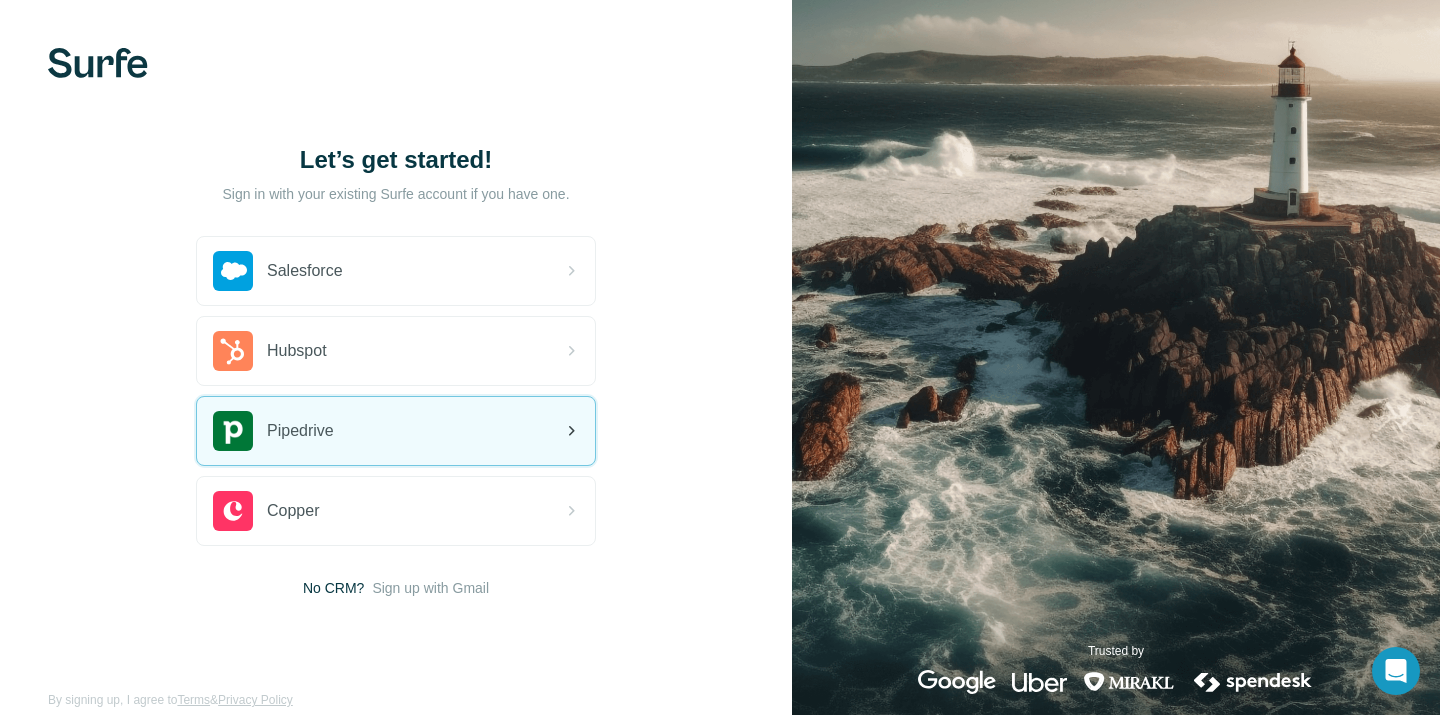 click on "Pipedrive" at bounding box center (273, 431) 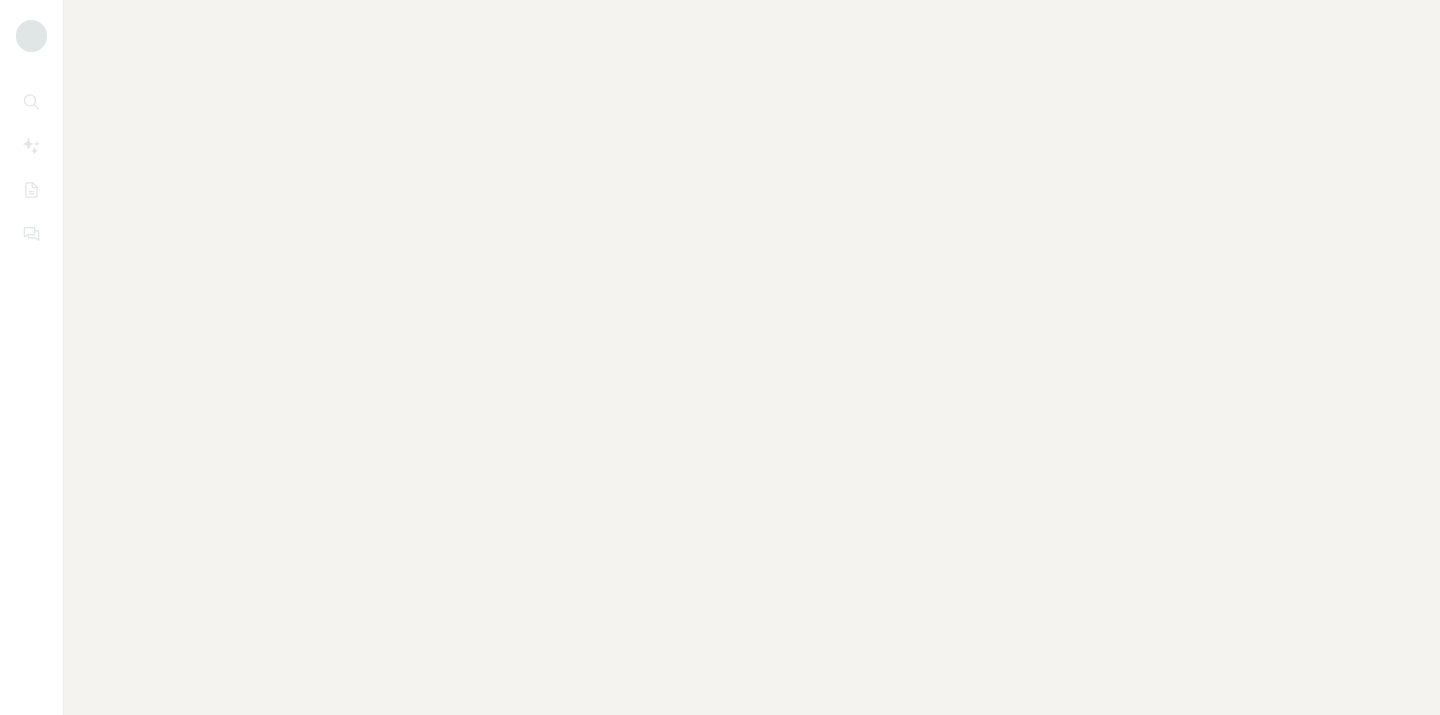 scroll, scrollTop: 0, scrollLeft: 0, axis: both 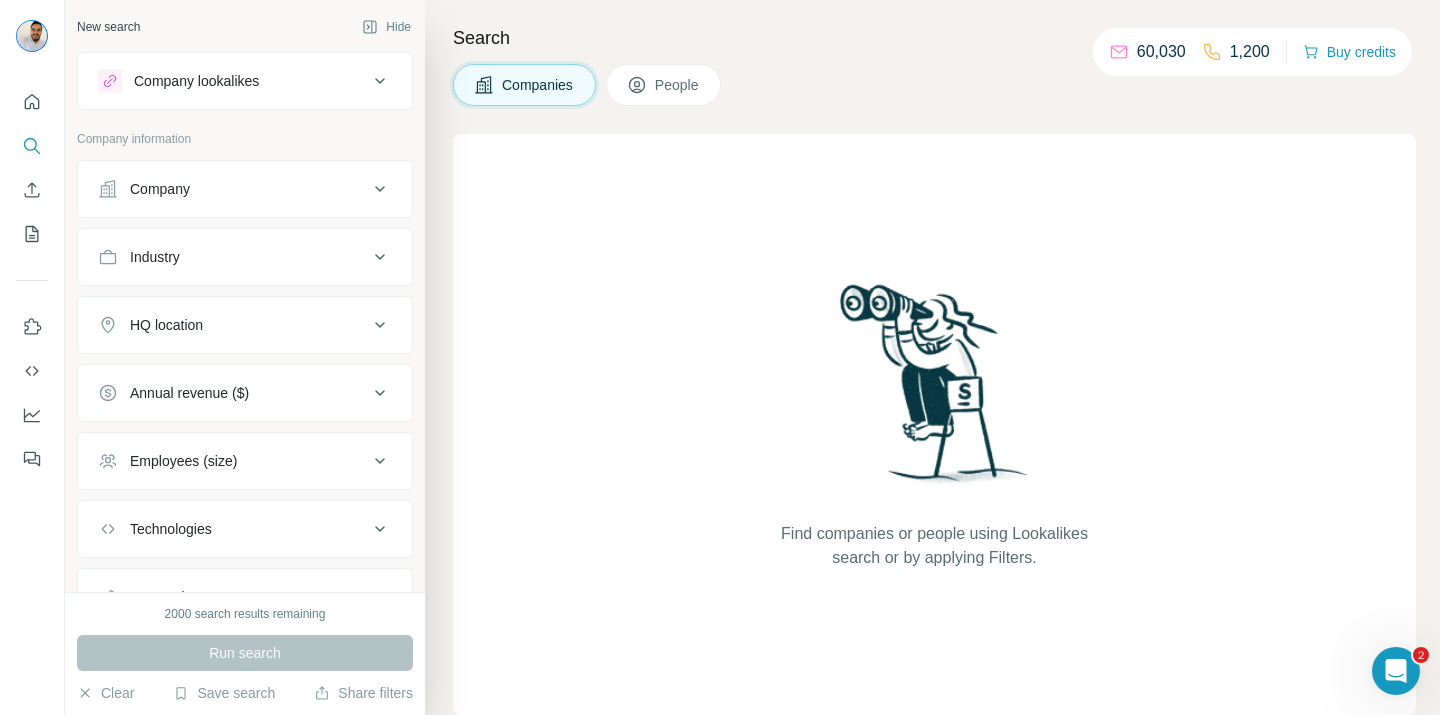 click on "Company" at bounding box center (245, 189) 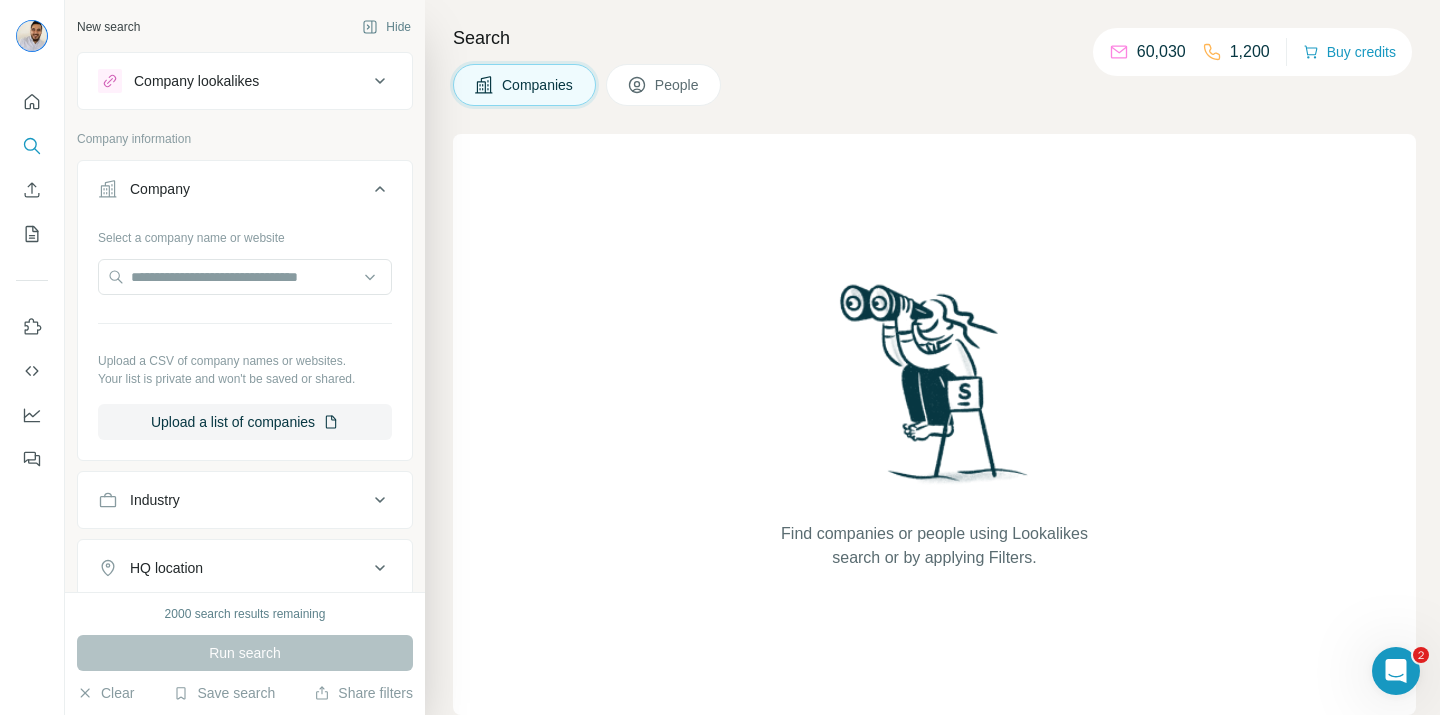 click 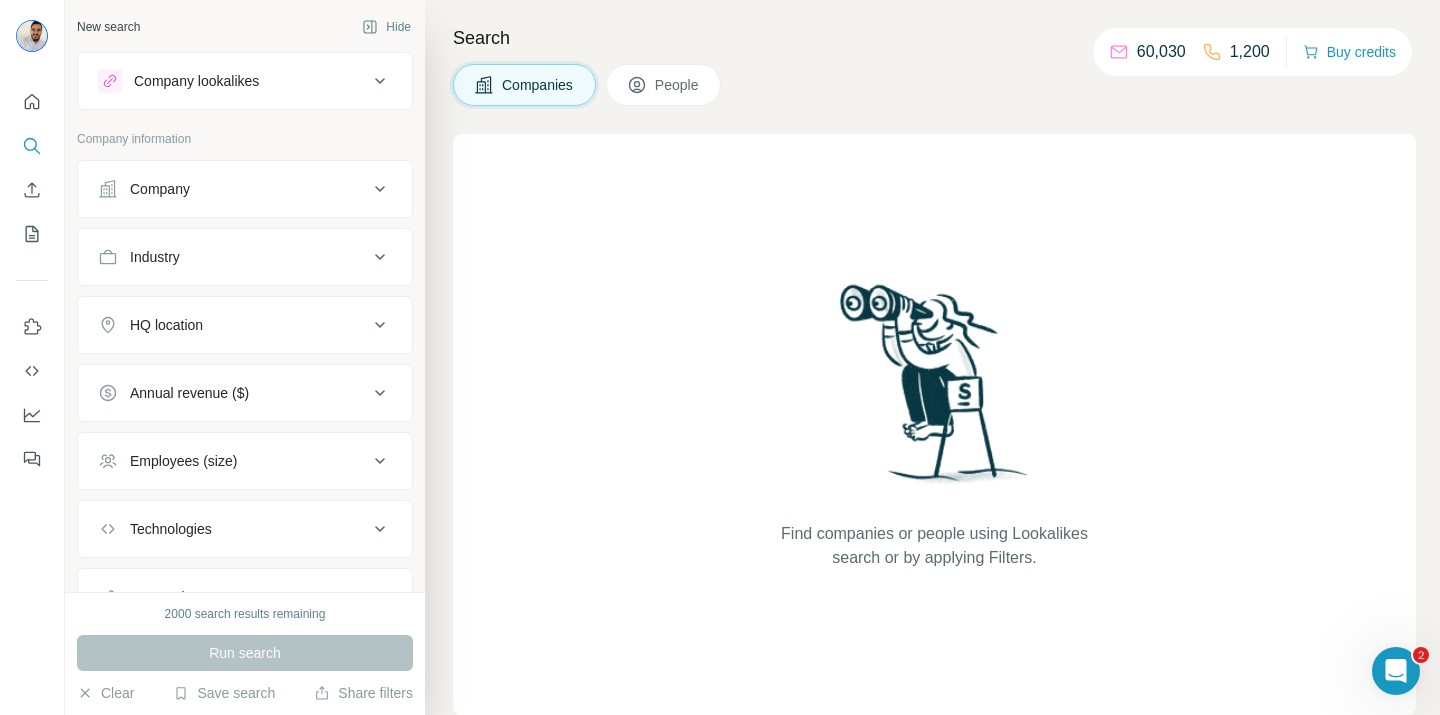 click on "Industry" at bounding box center [233, 257] 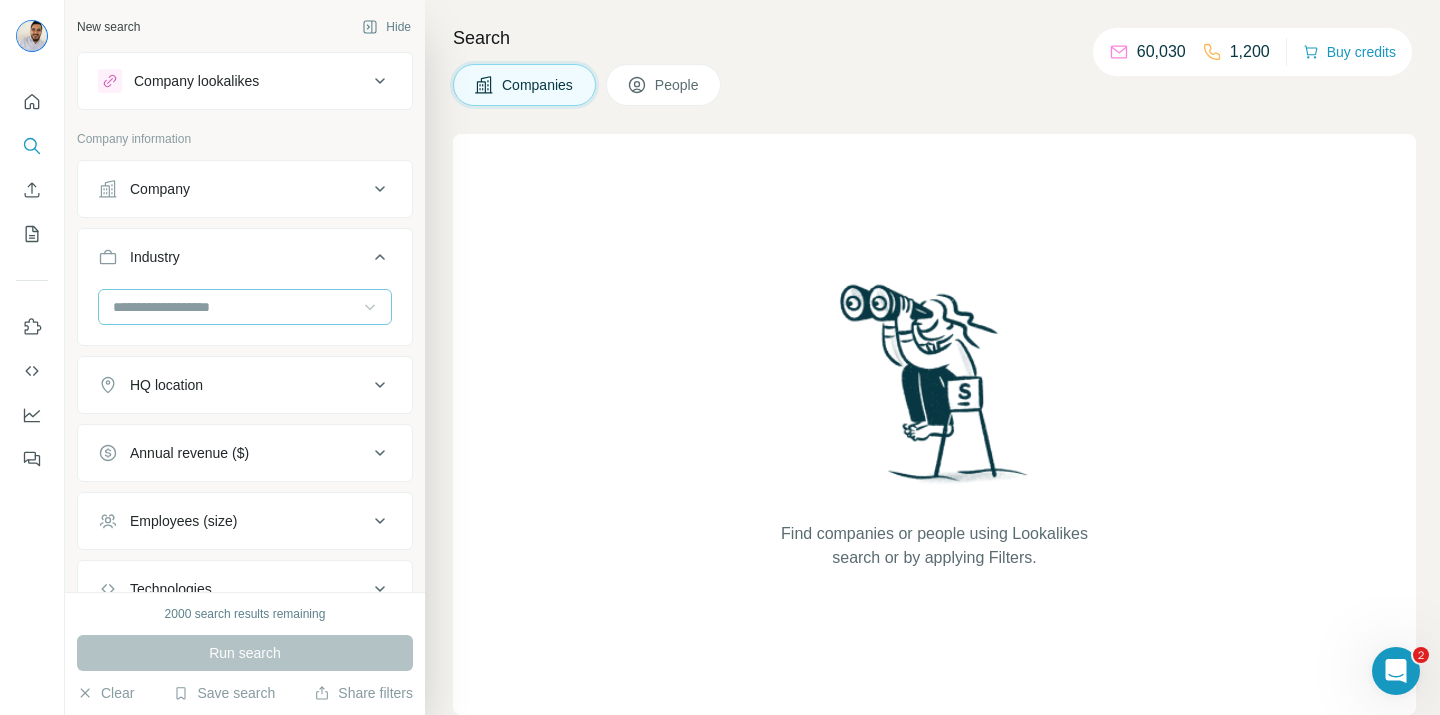 click at bounding box center [370, 307] 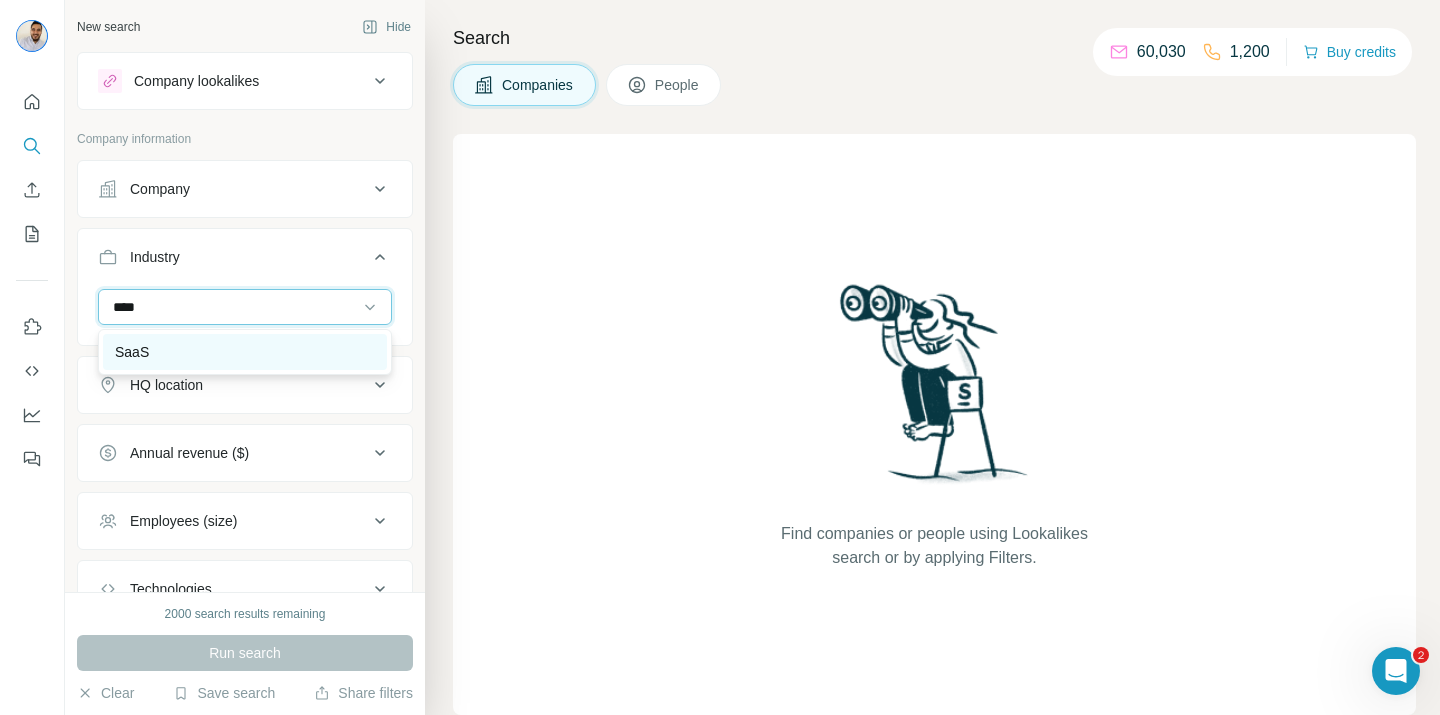 type on "****" 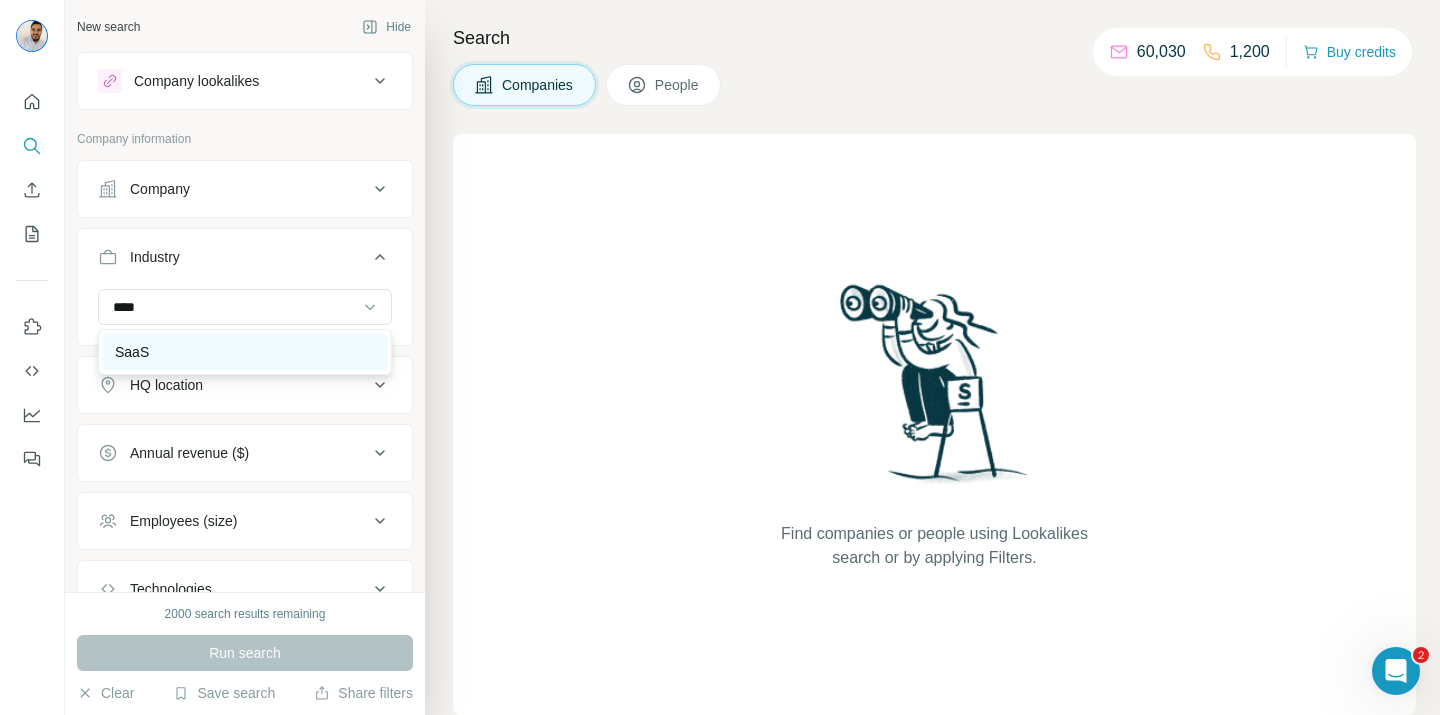 click on "SaaS" at bounding box center (245, 352) 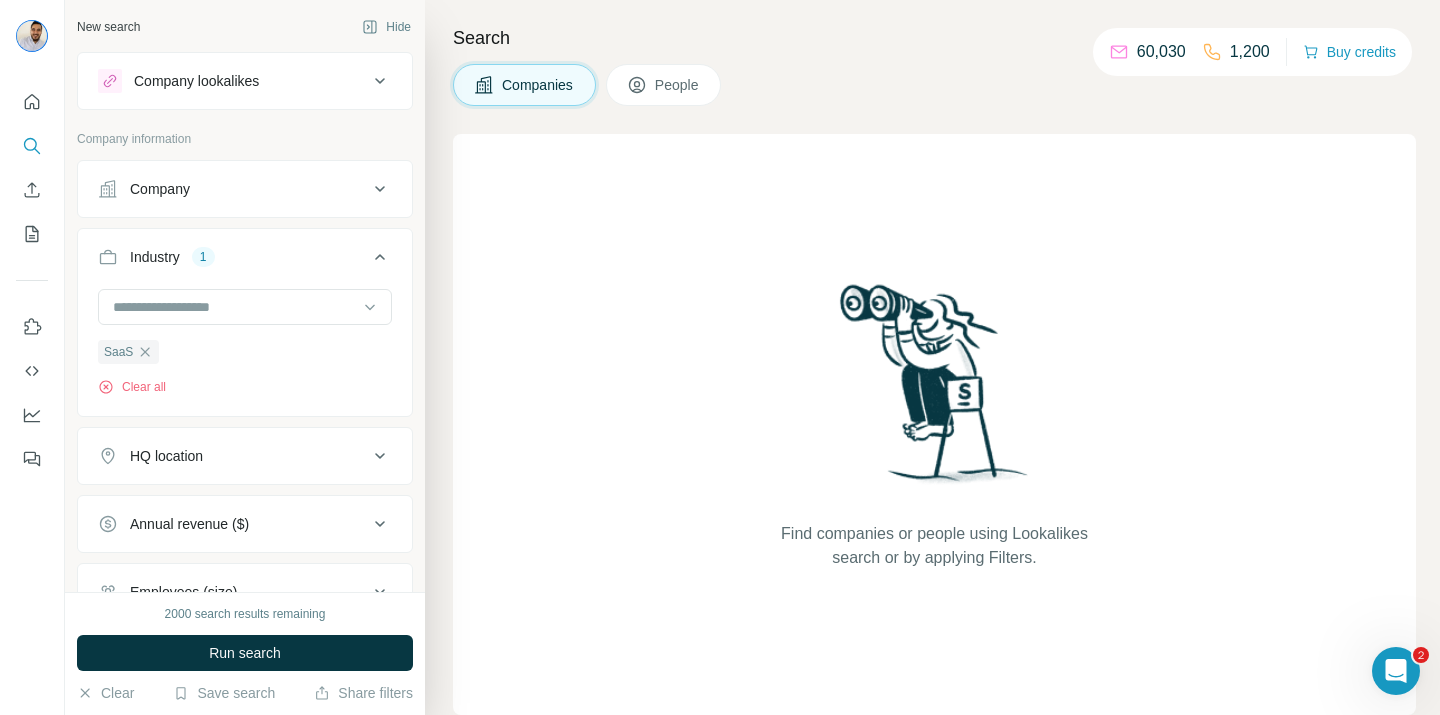 click on "HQ location" at bounding box center (233, 456) 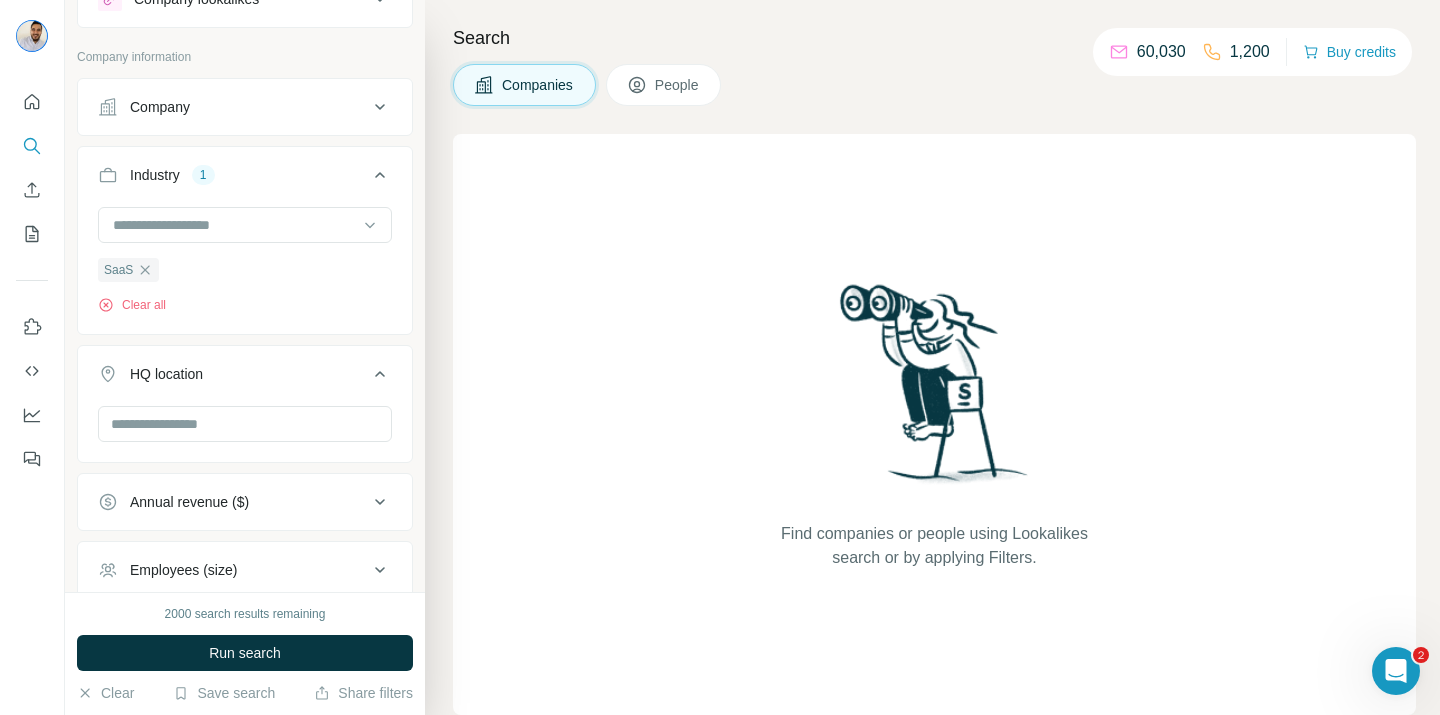scroll, scrollTop: 159, scrollLeft: 0, axis: vertical 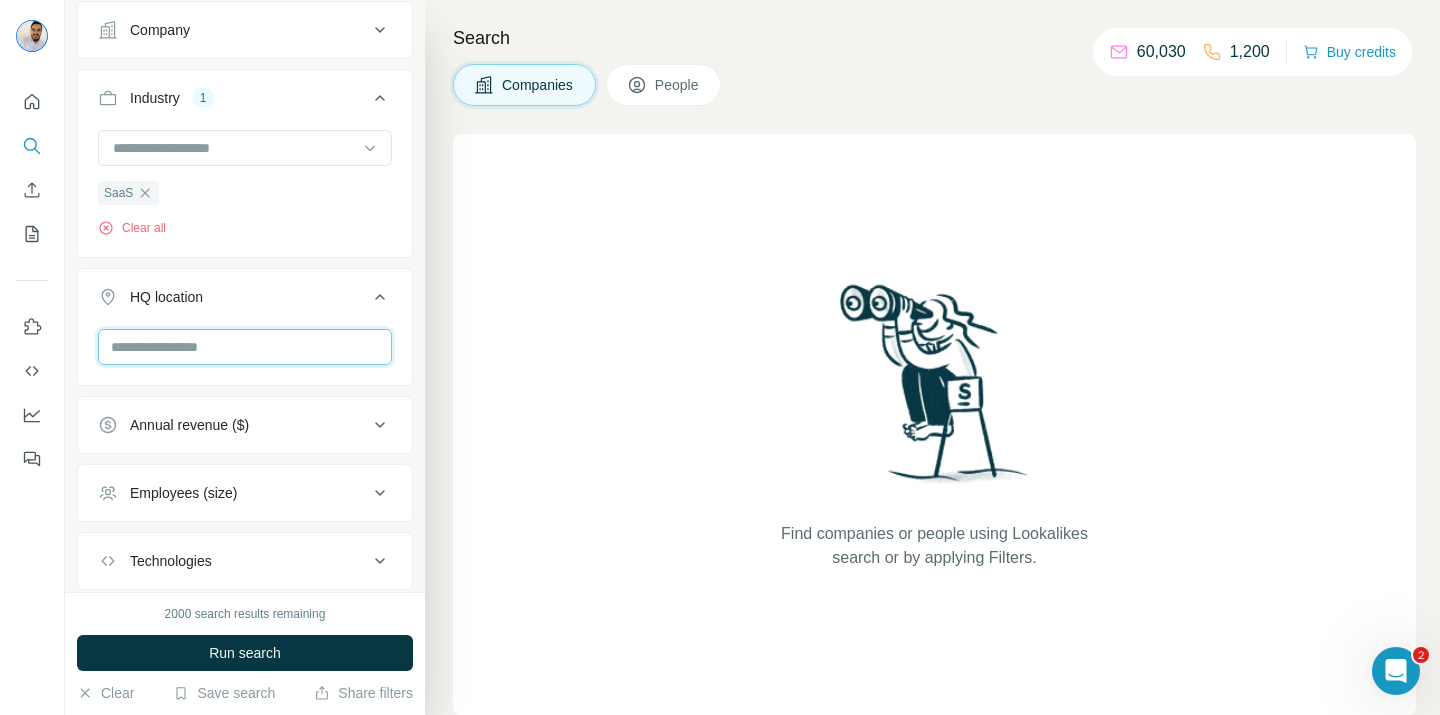 click at bounding box center (245, 347) 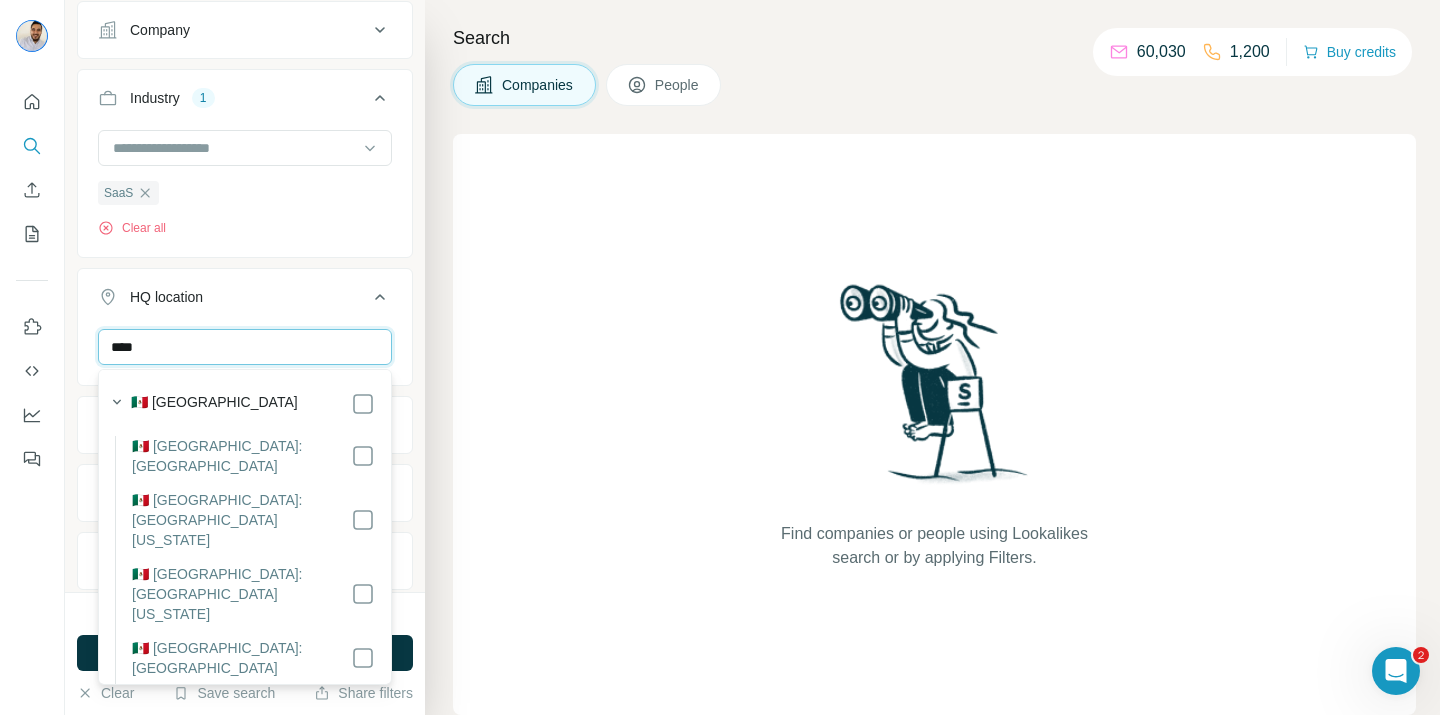type on "****" 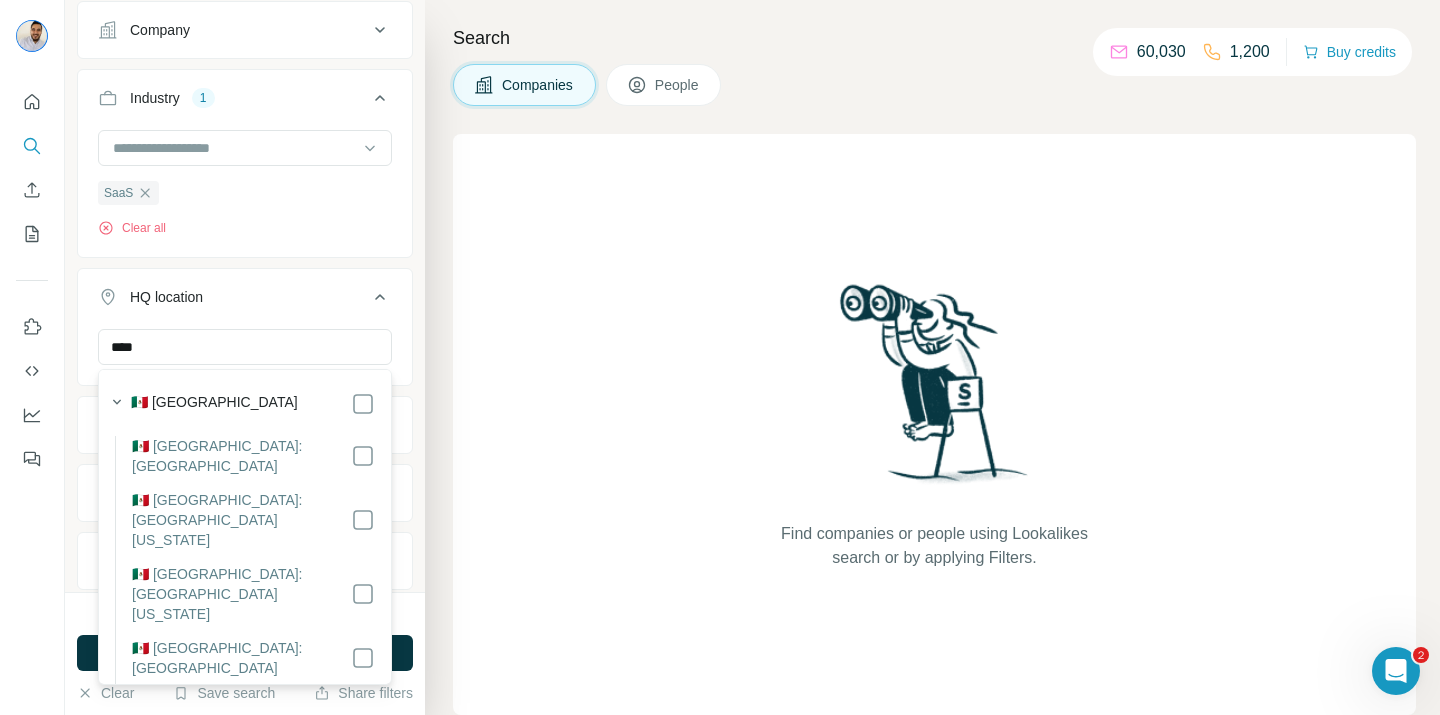 click on "🇲🇽 [GEOGRAPHIC_DATA]" at bounding box center (253, 404) 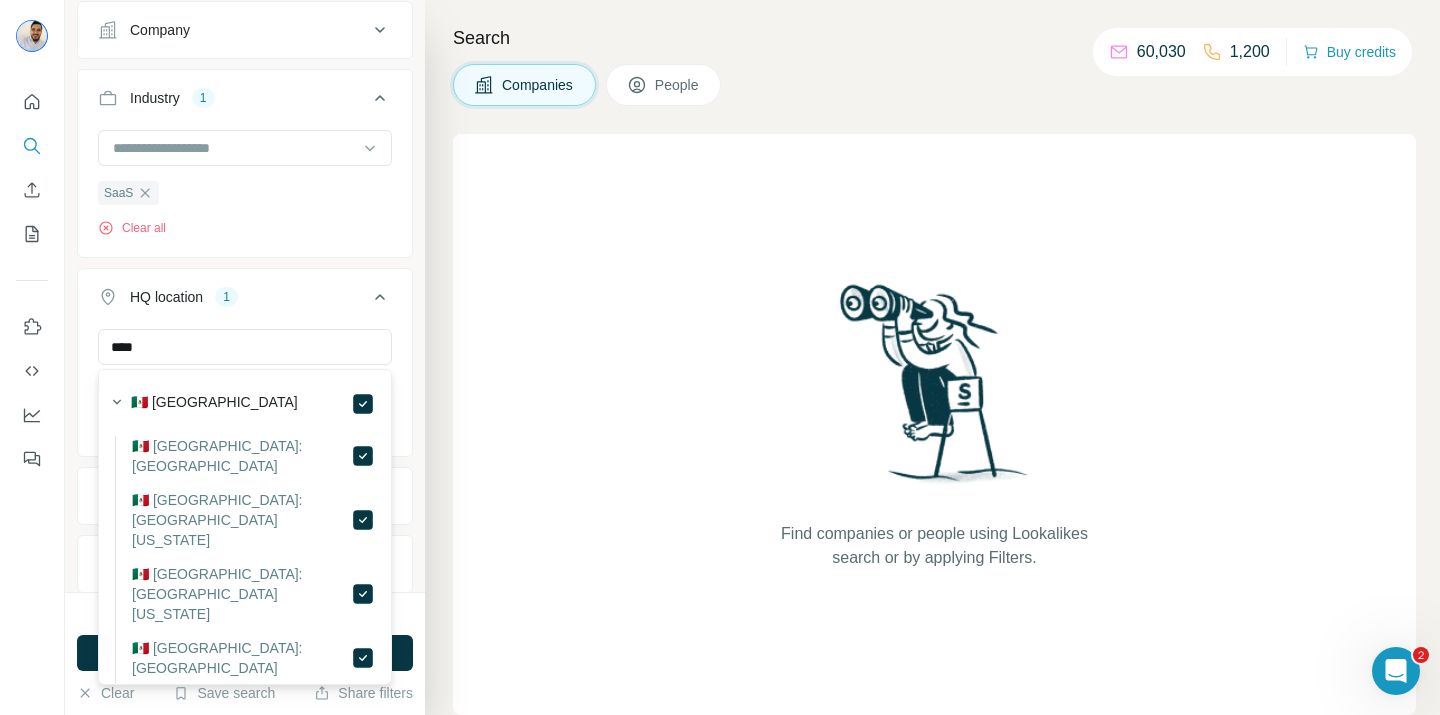 click 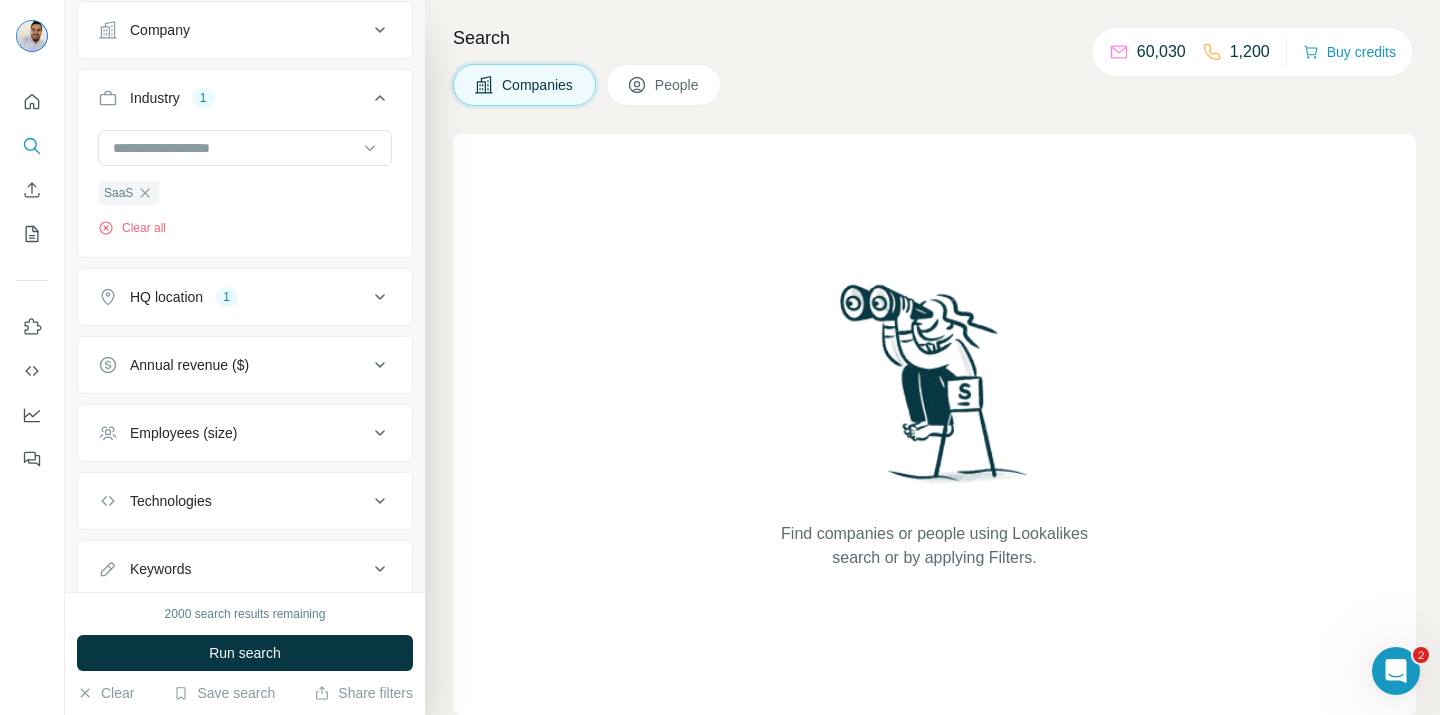 click on "Employees (size)" at bounding box center (233, 433) 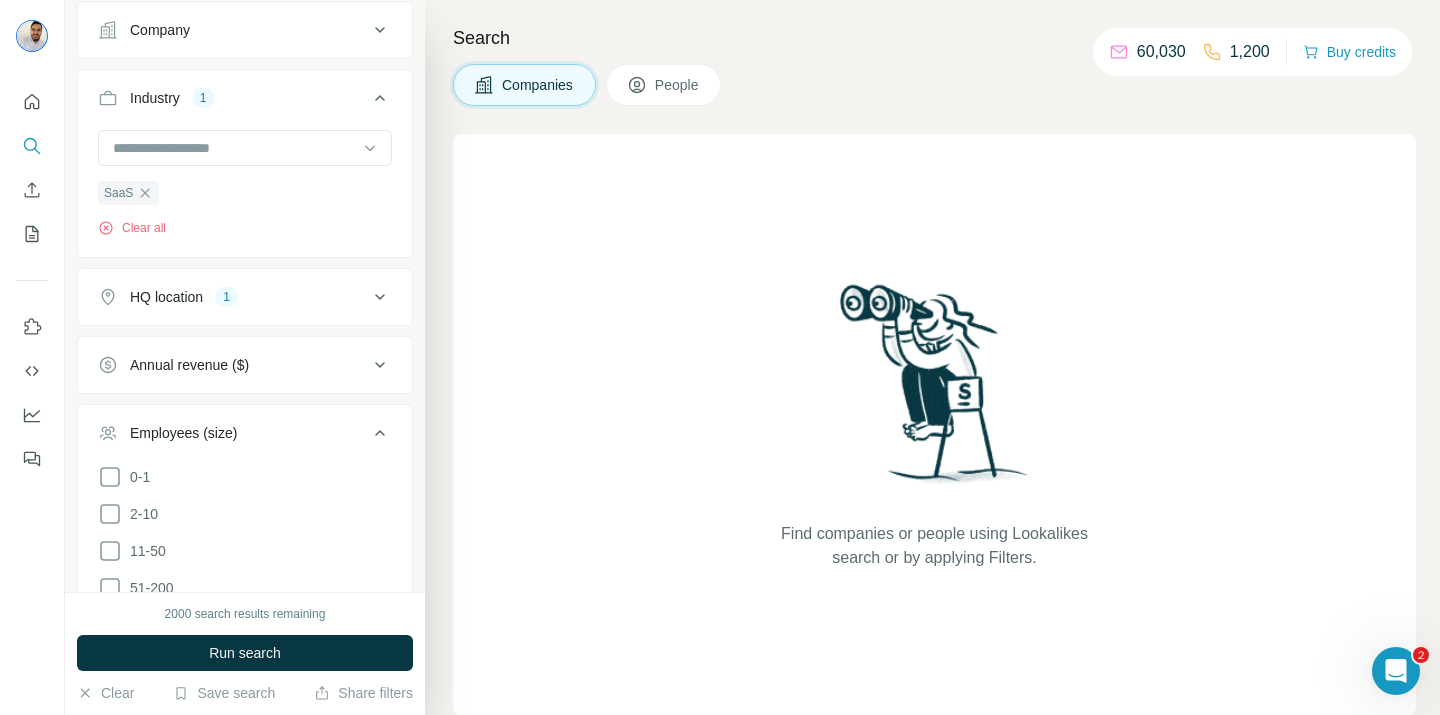 scroll, scrollTop: 310, scrollLeft: 0, axis: vertical 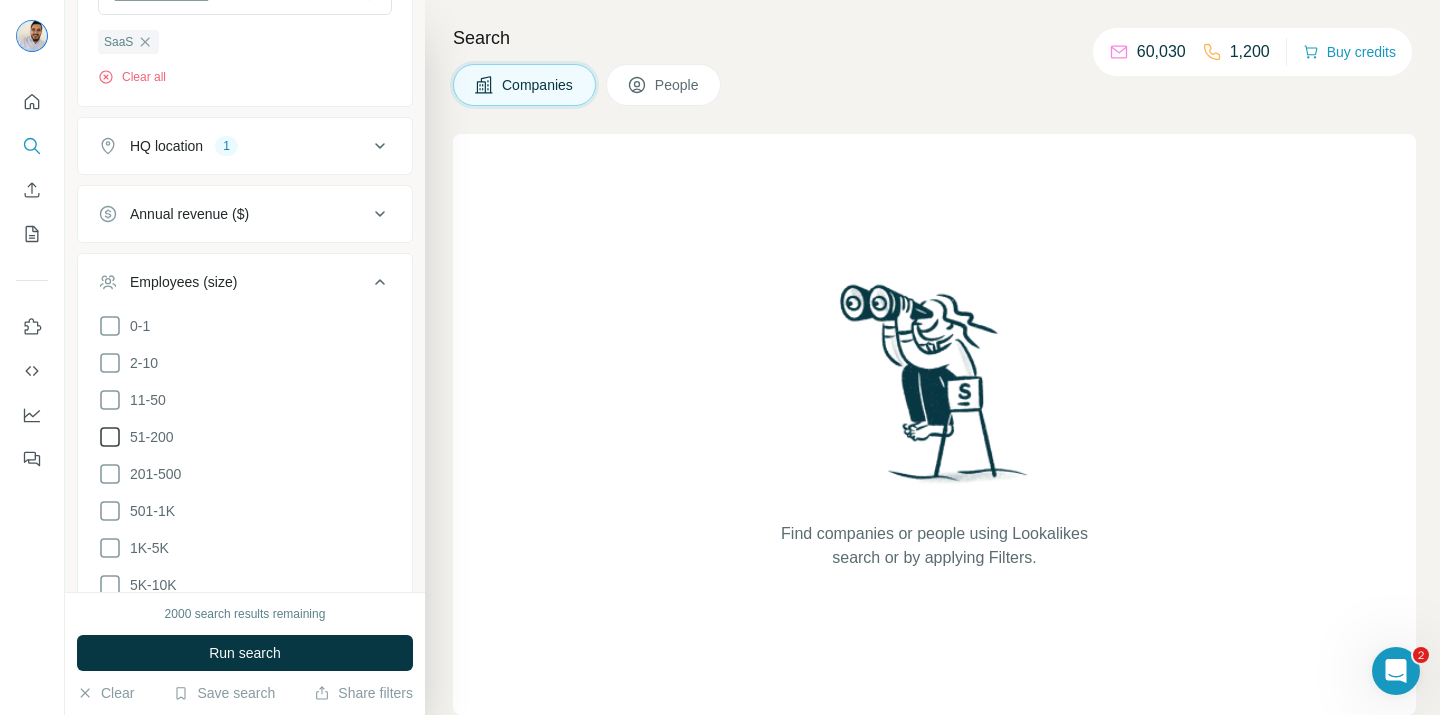 click on "51-200" at bounding box center [148, 437] 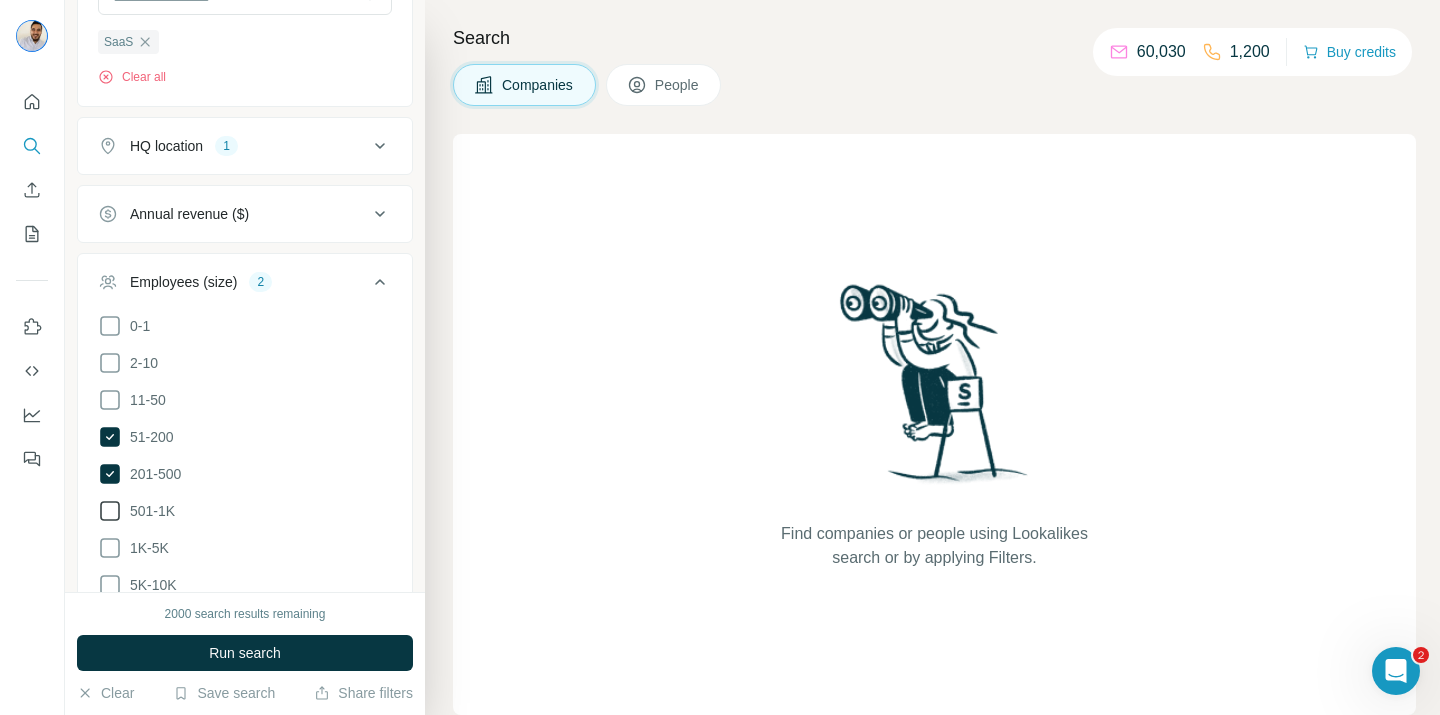 click 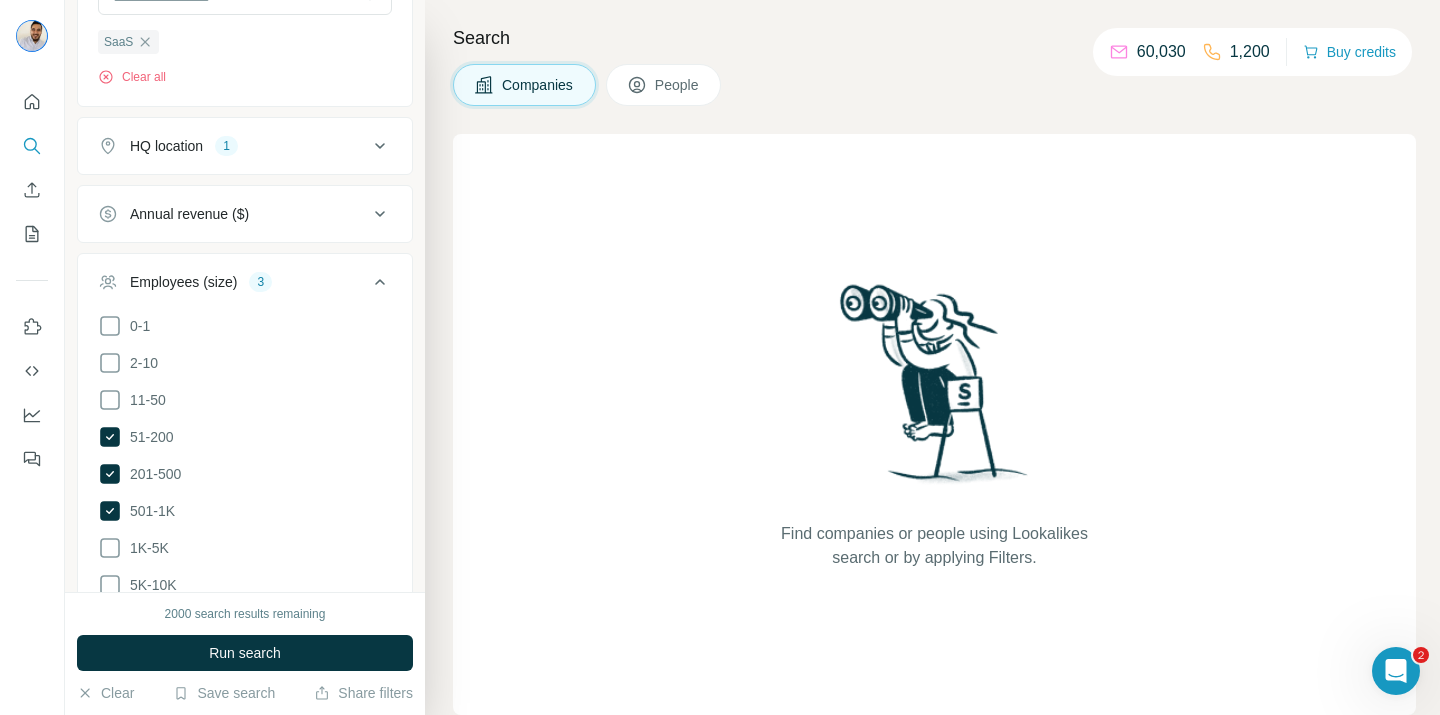 click 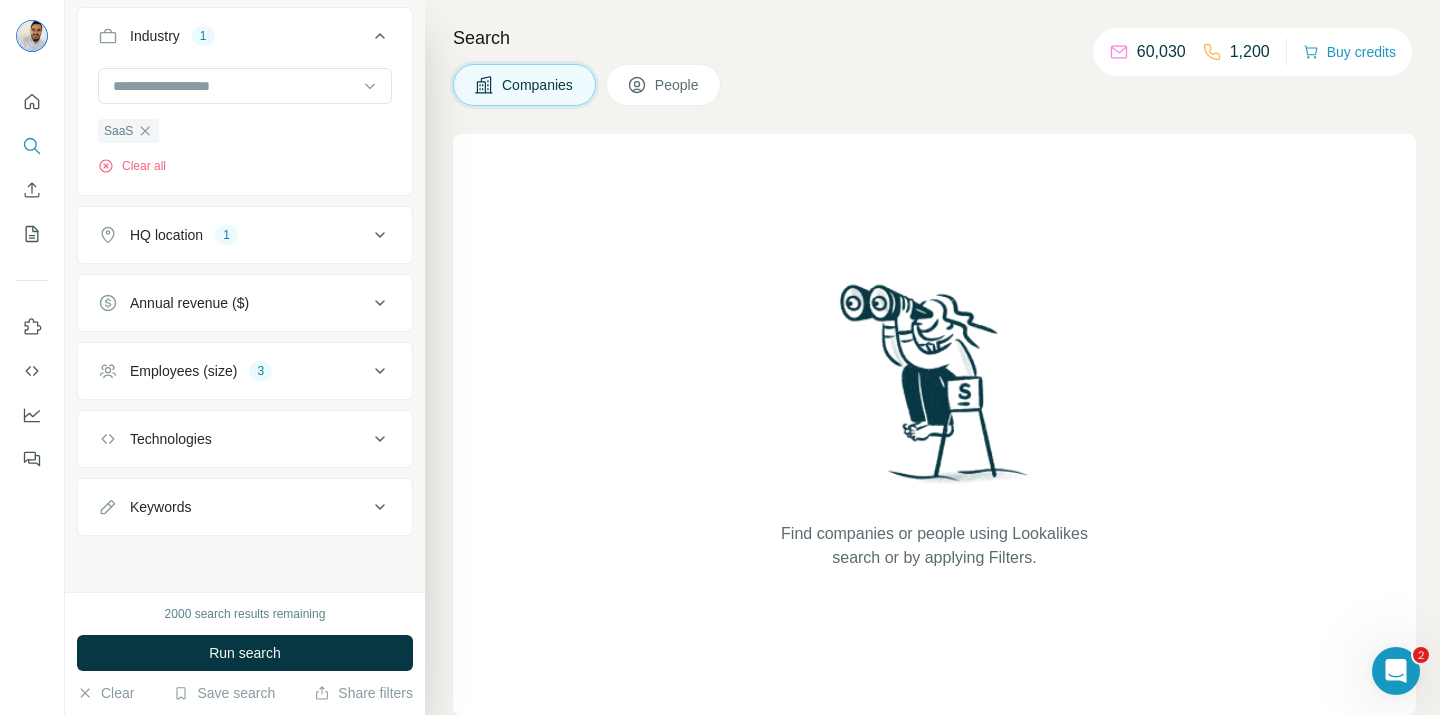 click on "Technologies" at bounding box center (233, 439) 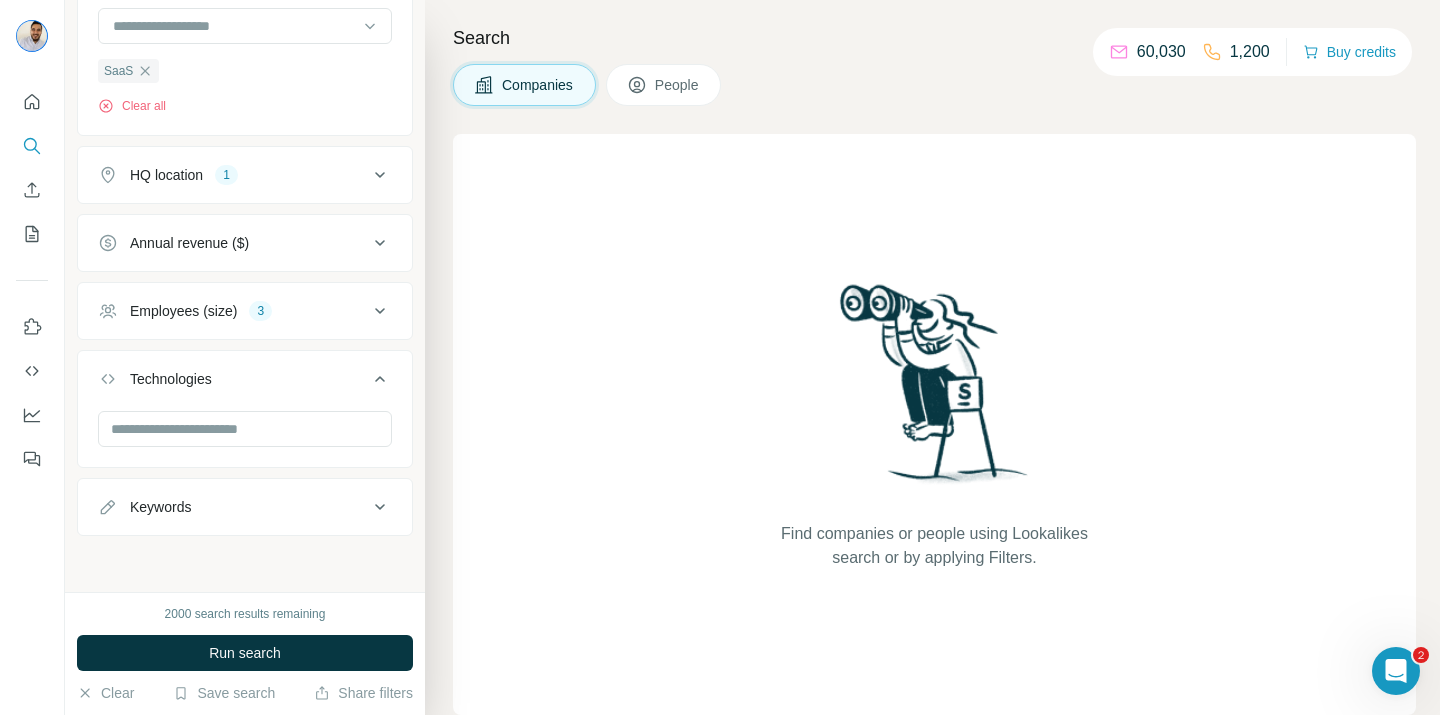 scroll, scrollTop: 0, scrollLeft: 0, axis: both 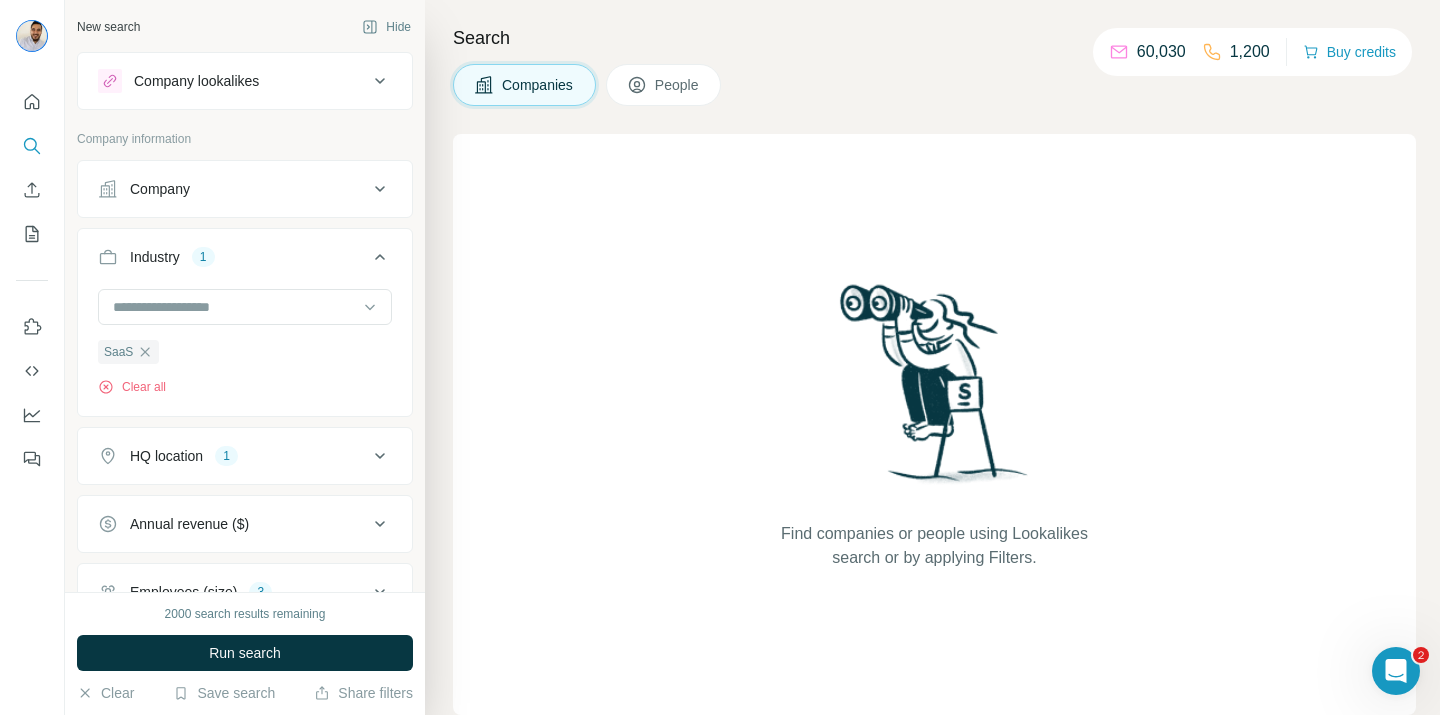 click on "People" at bounding box center [664, 85] 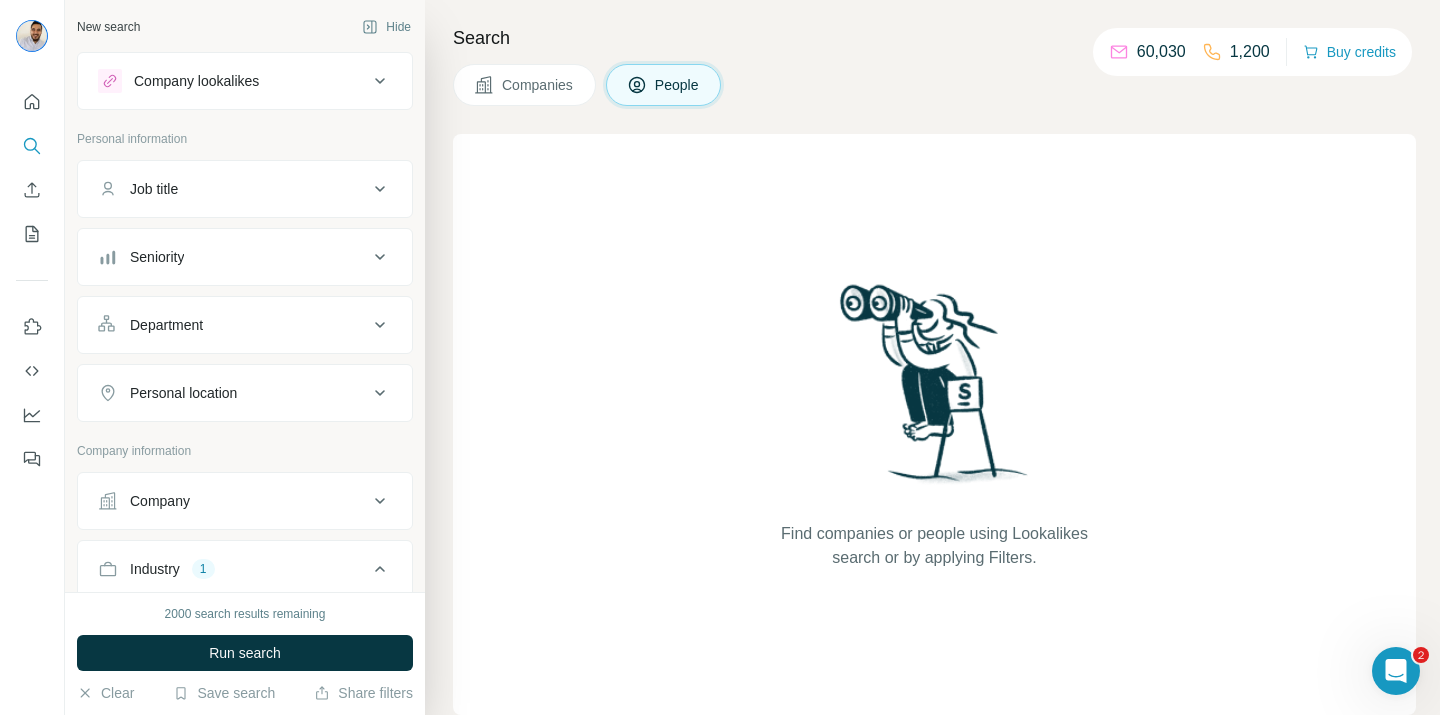 click 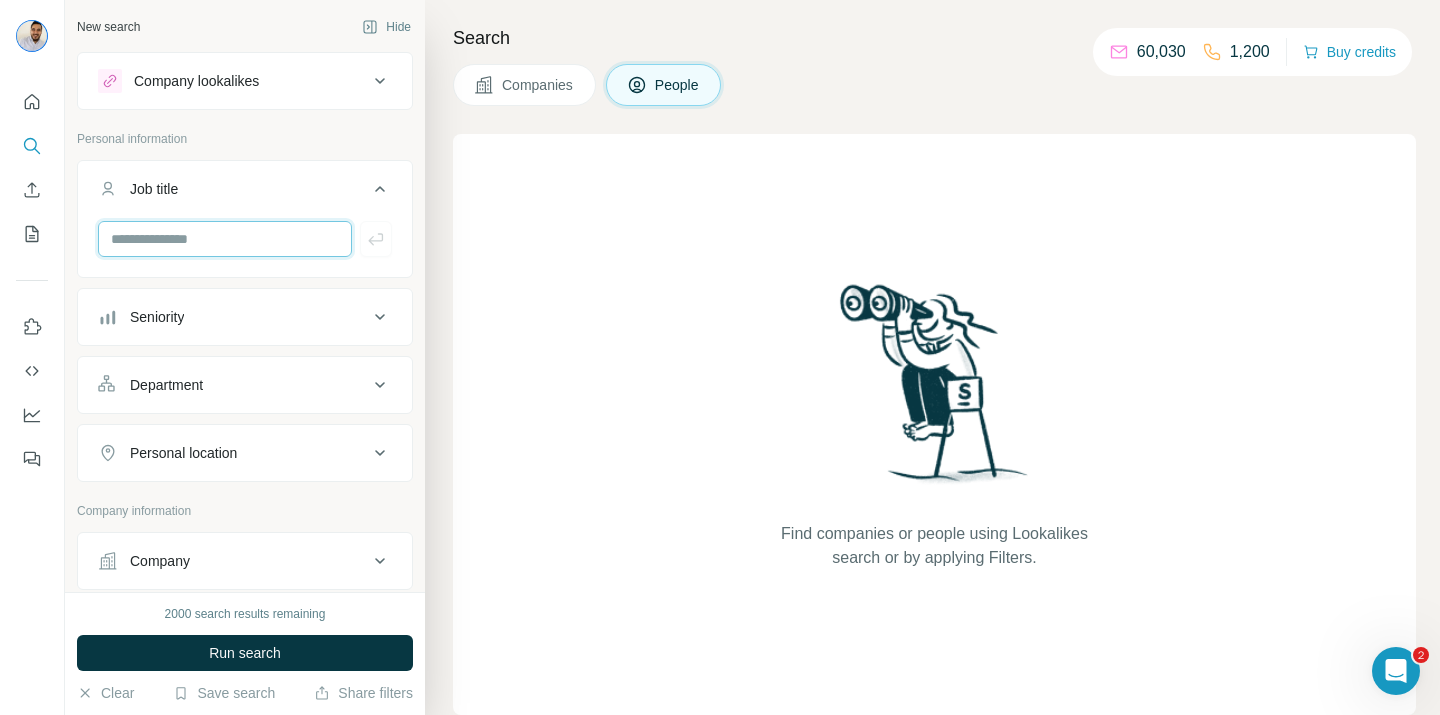 click at bounding box center [225, 239] 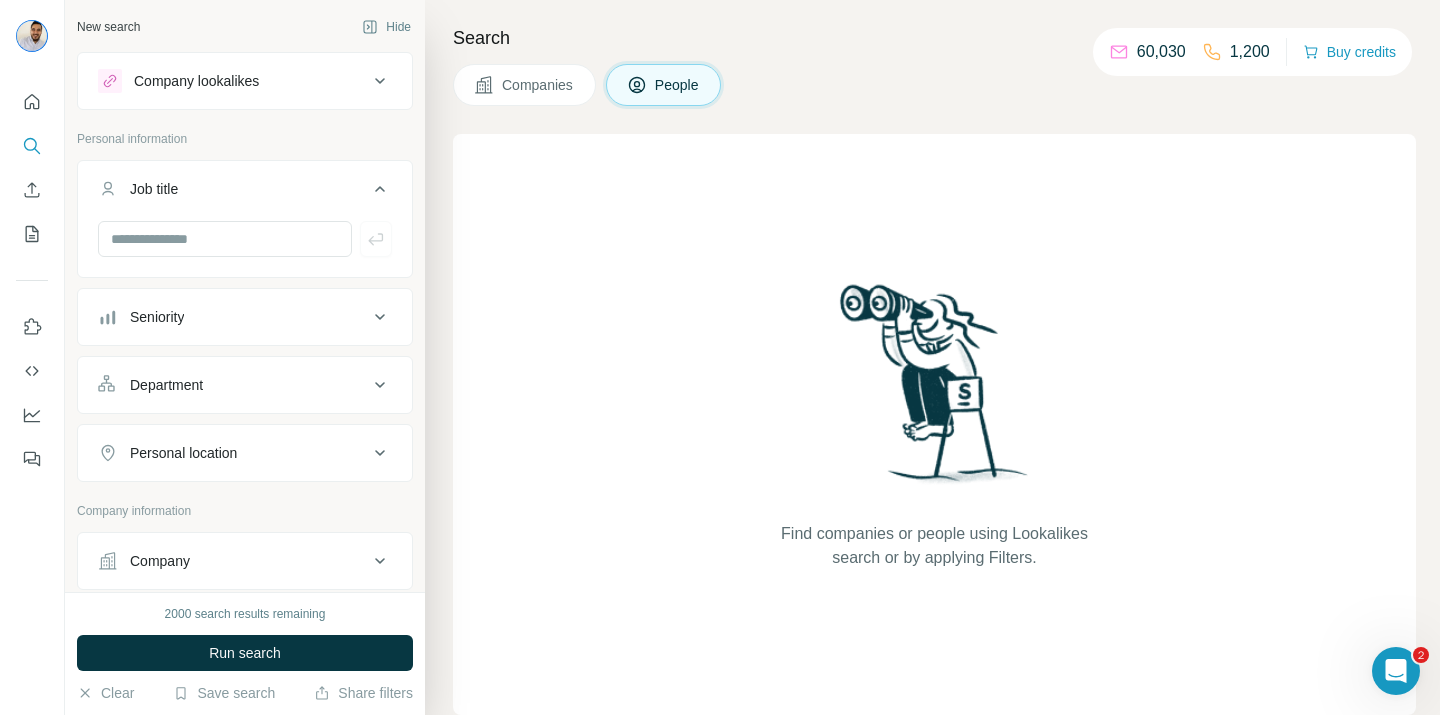click 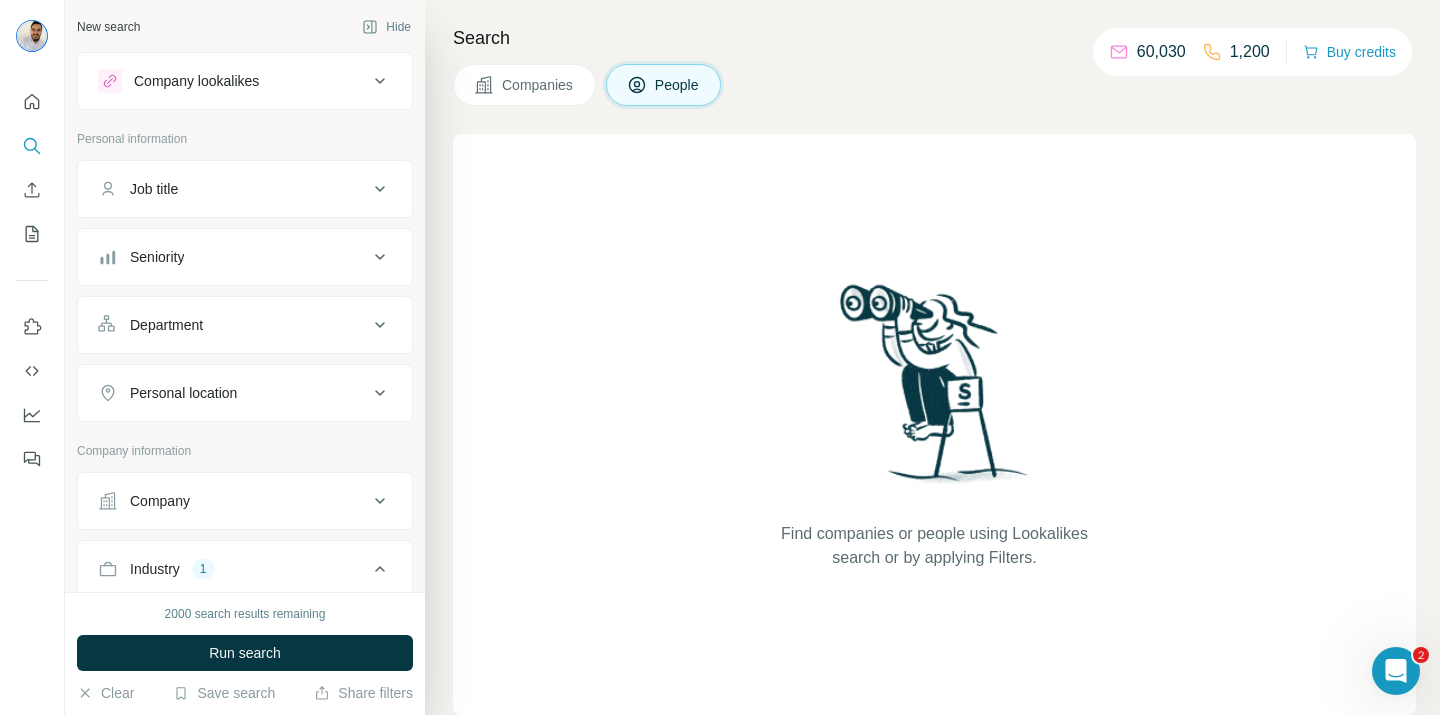 click on "Seniority" at bounding box center (233, 257) 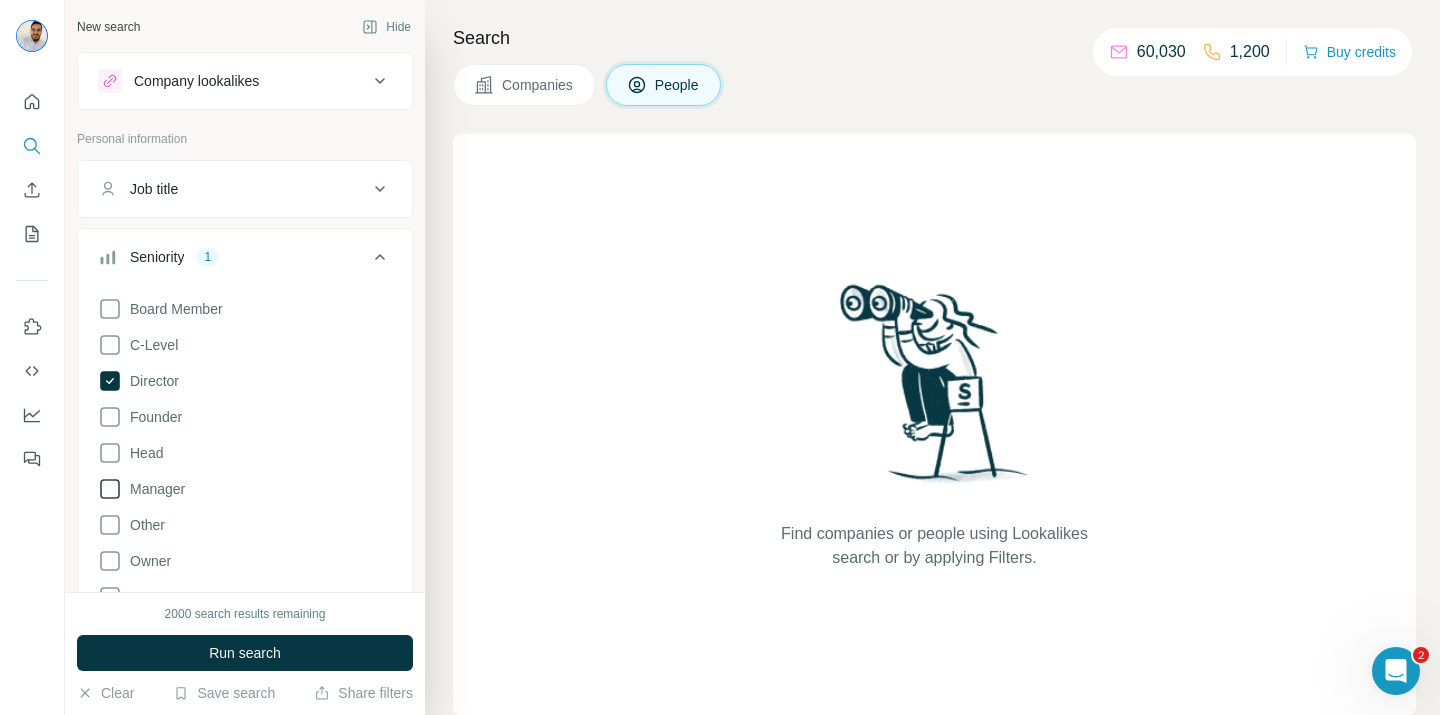 click on "Manager" at bounding box center (153, 489) 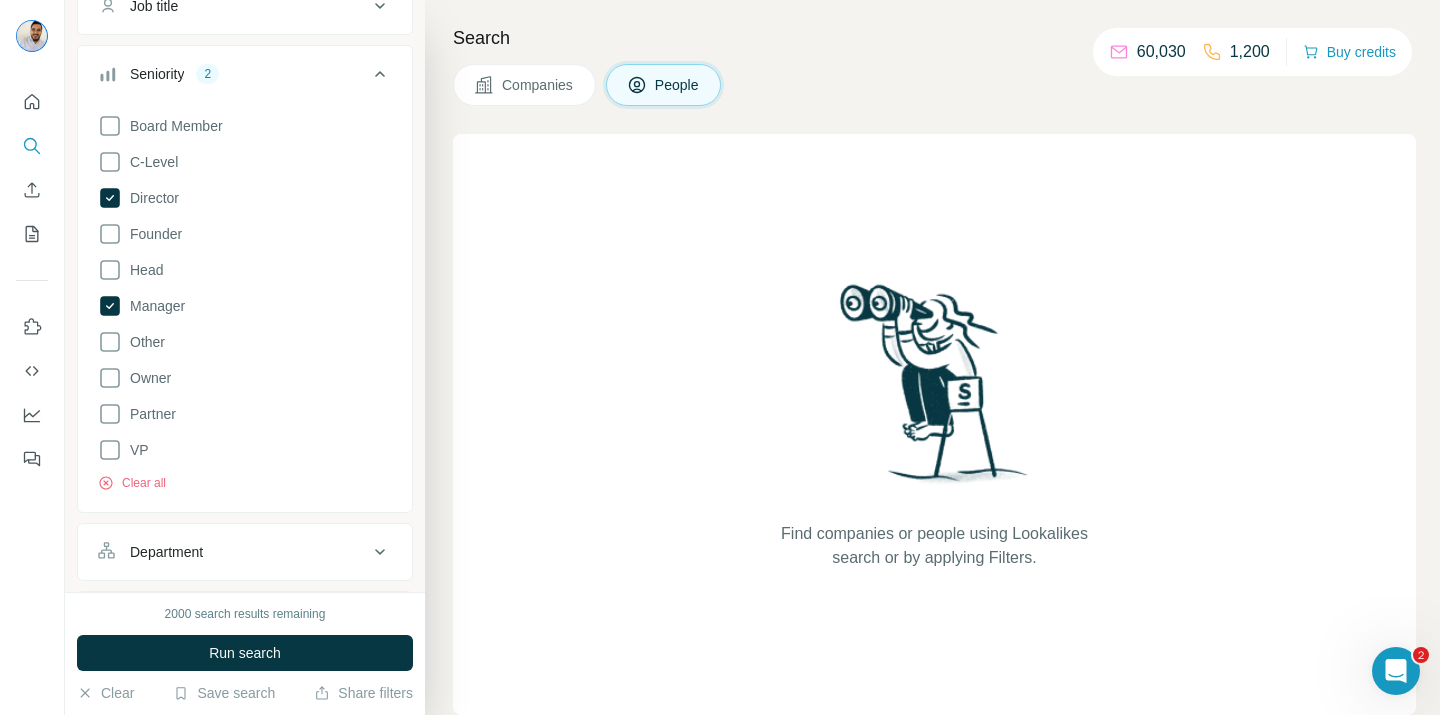 scroll, scrollTop: 0, scrollLeft: 0, axis: both 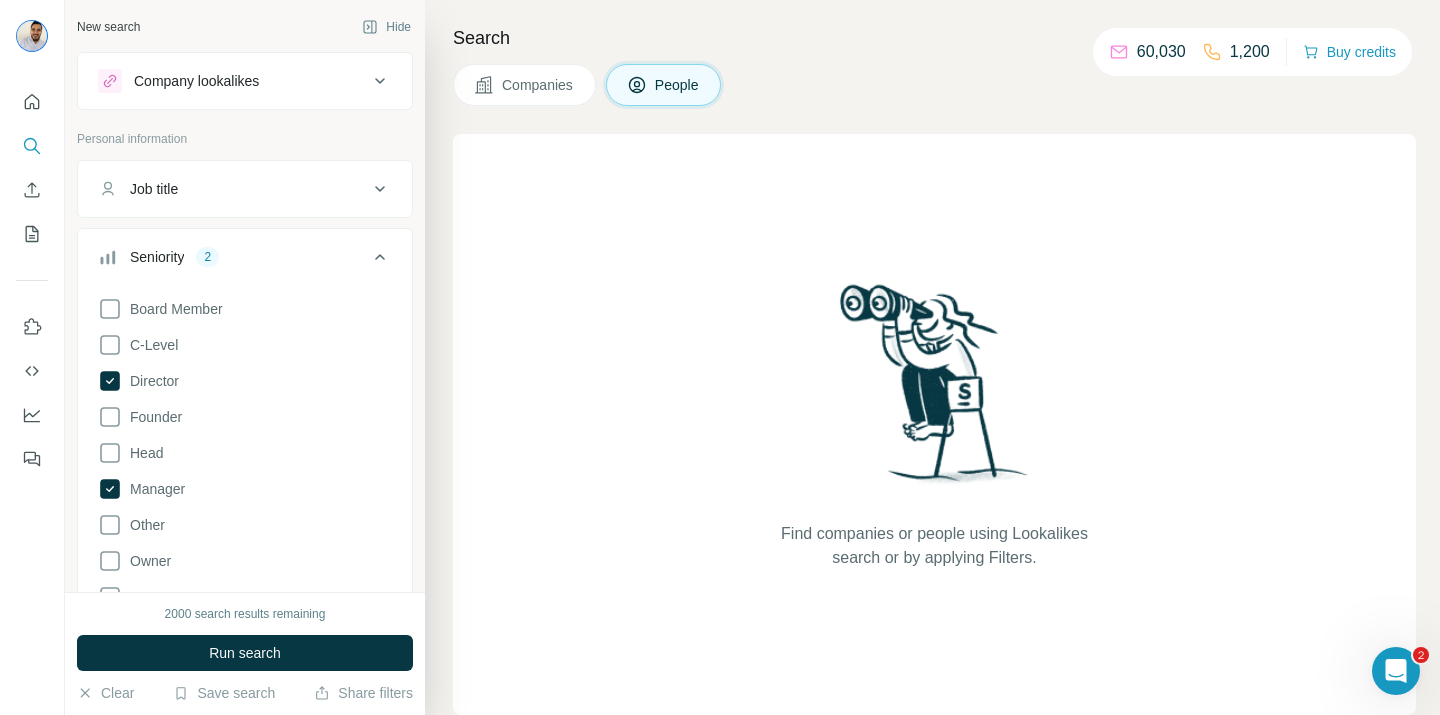 click 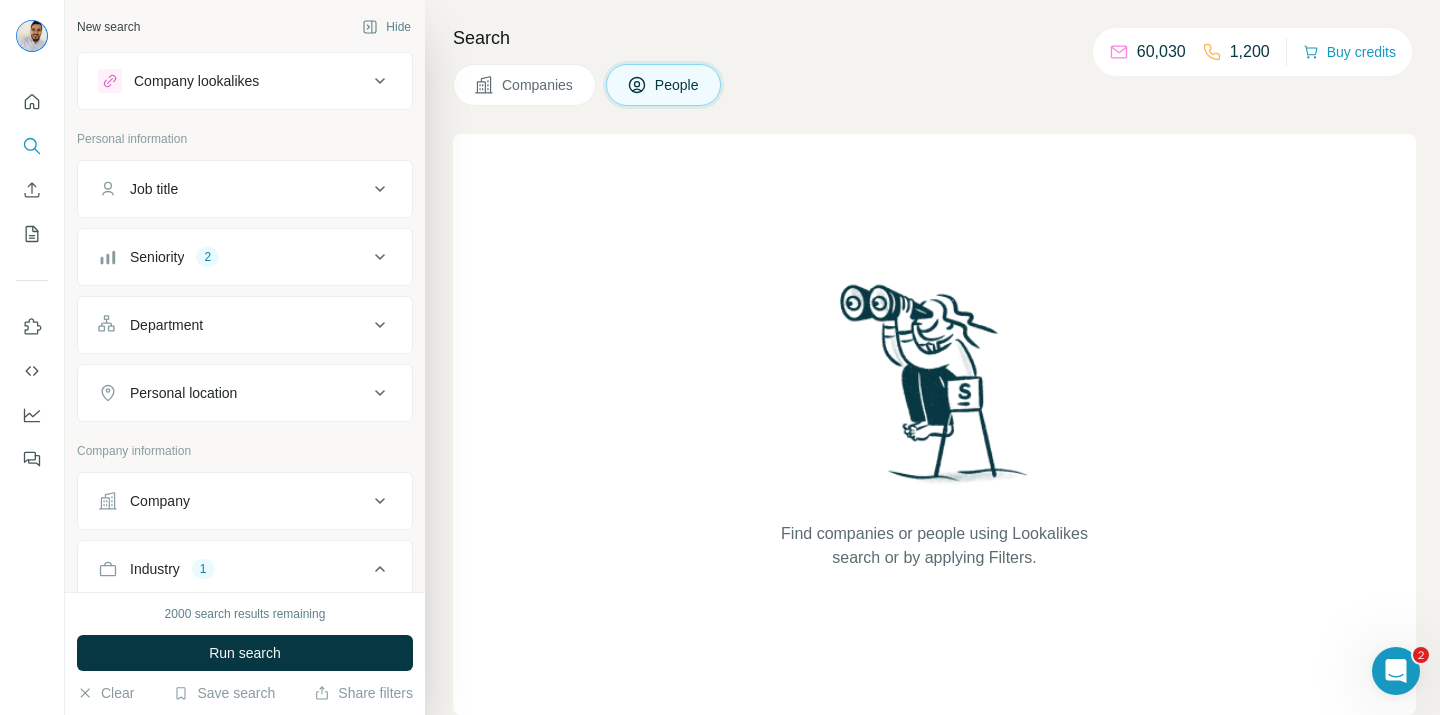 click on "Department" at bounding box center [245, 325] 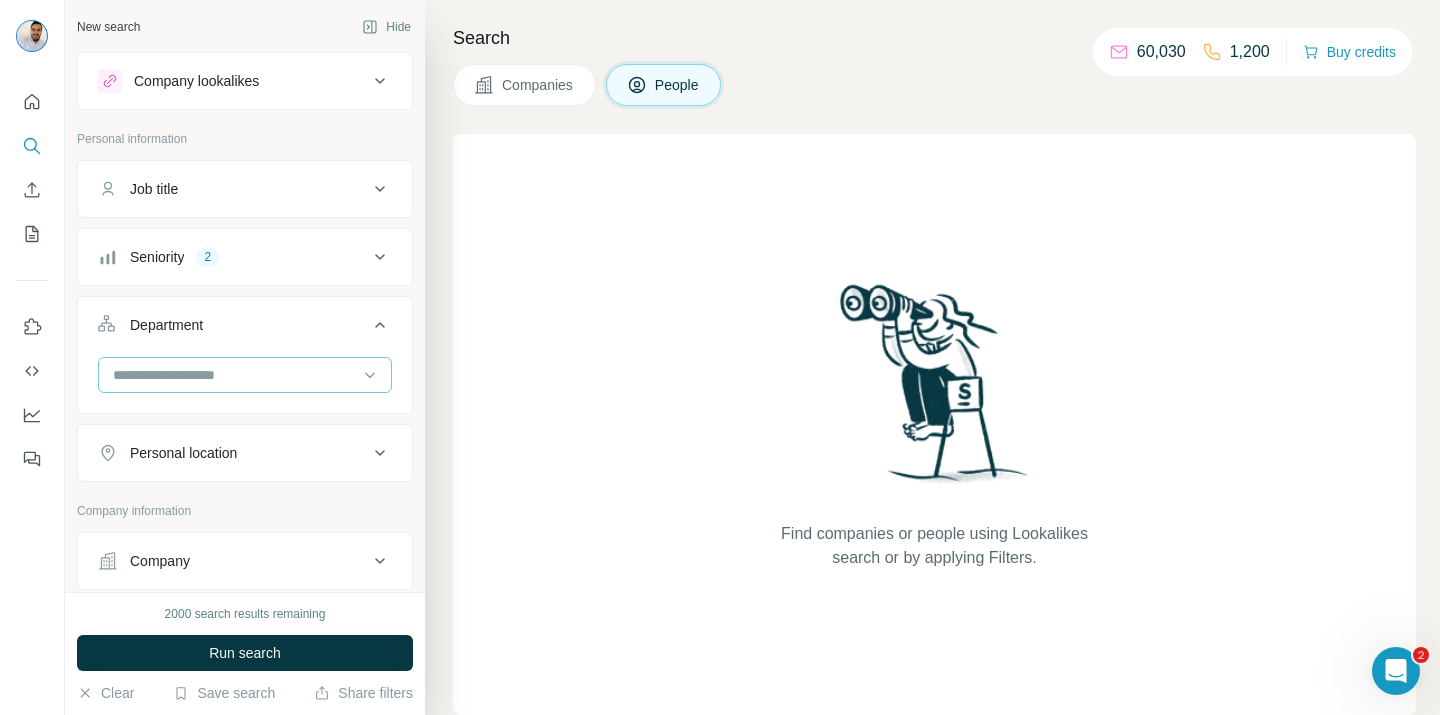 click at bounding box center (234, 375) 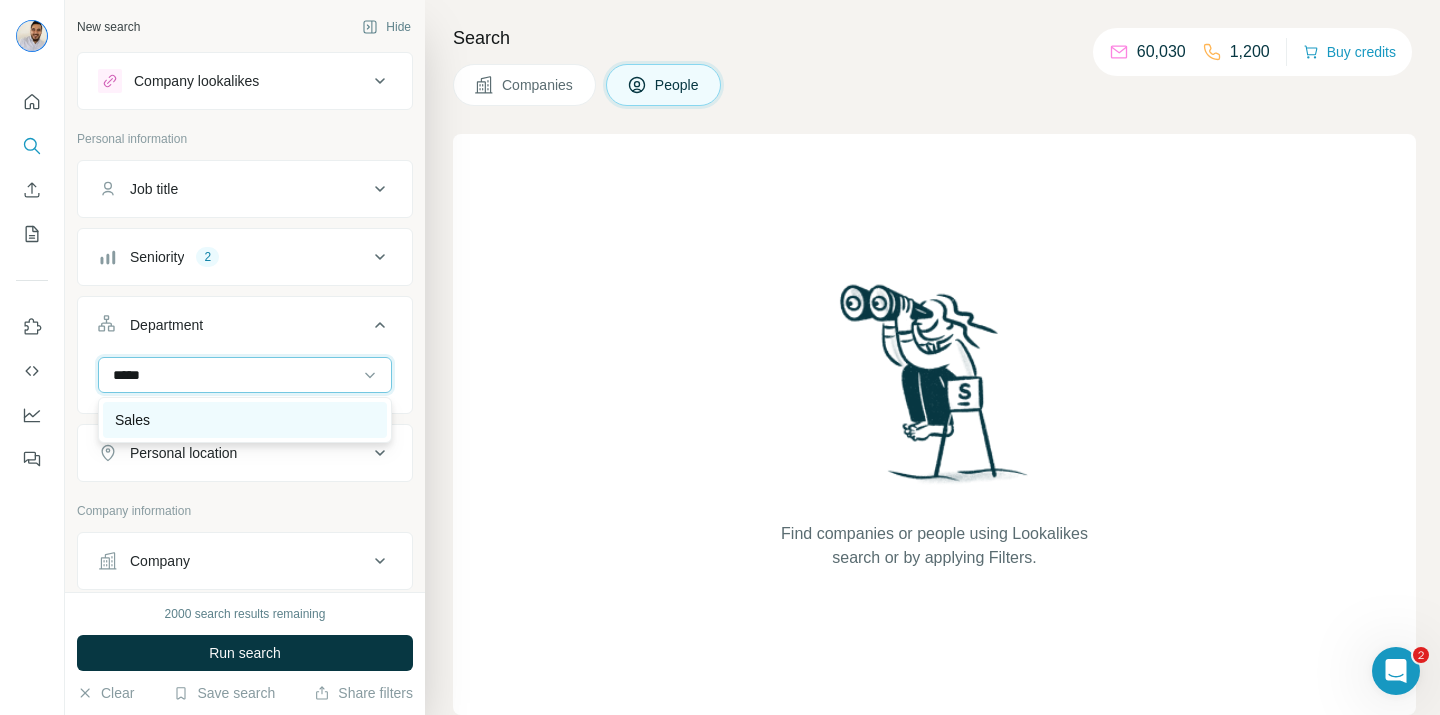 type on "*****" 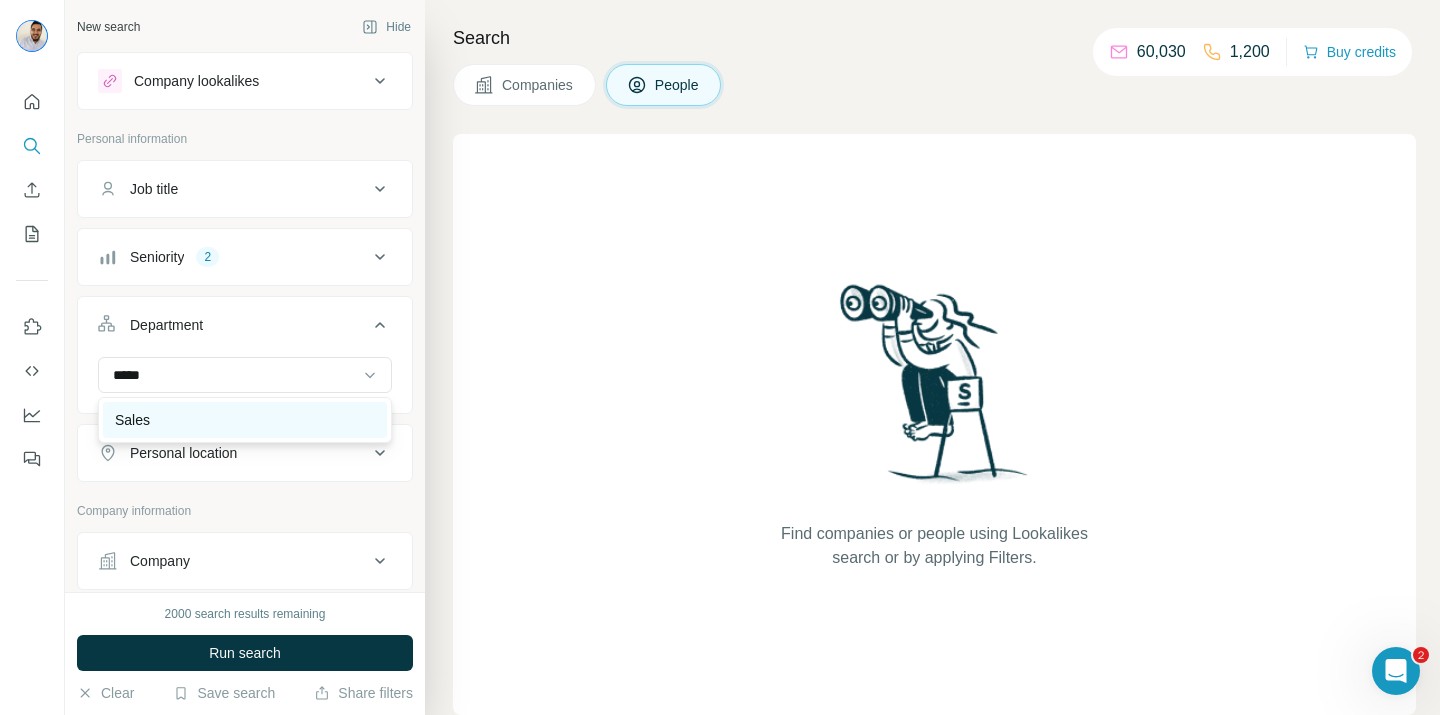 click on "Sales" at bounding box center (245, 420) 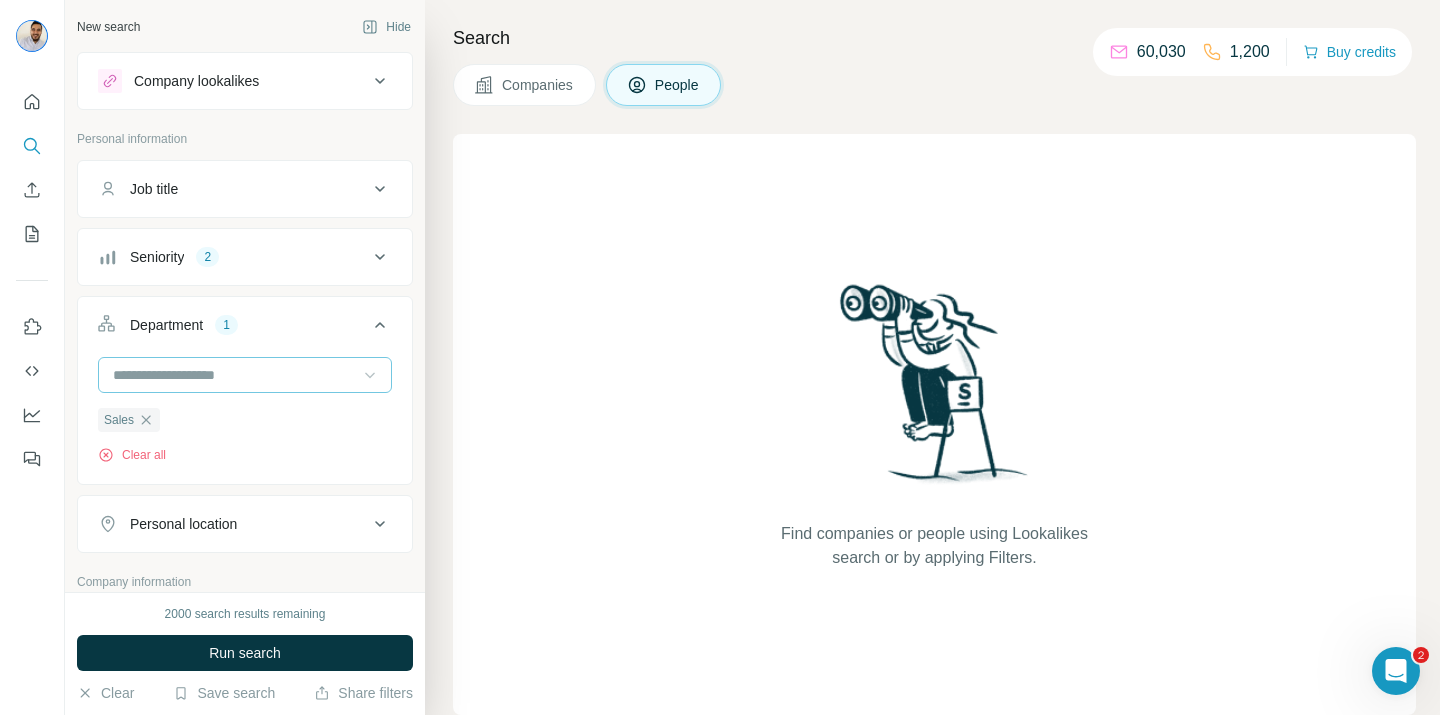 click 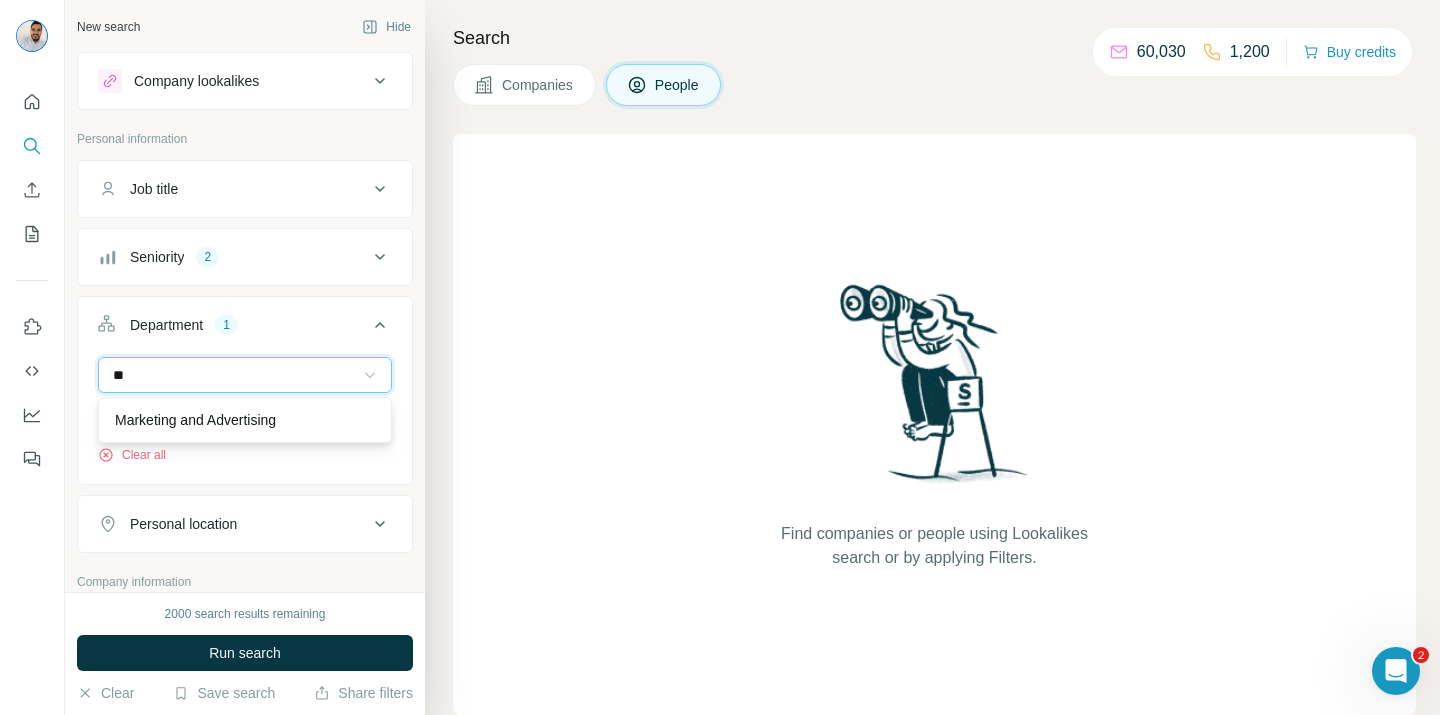 type on "*" 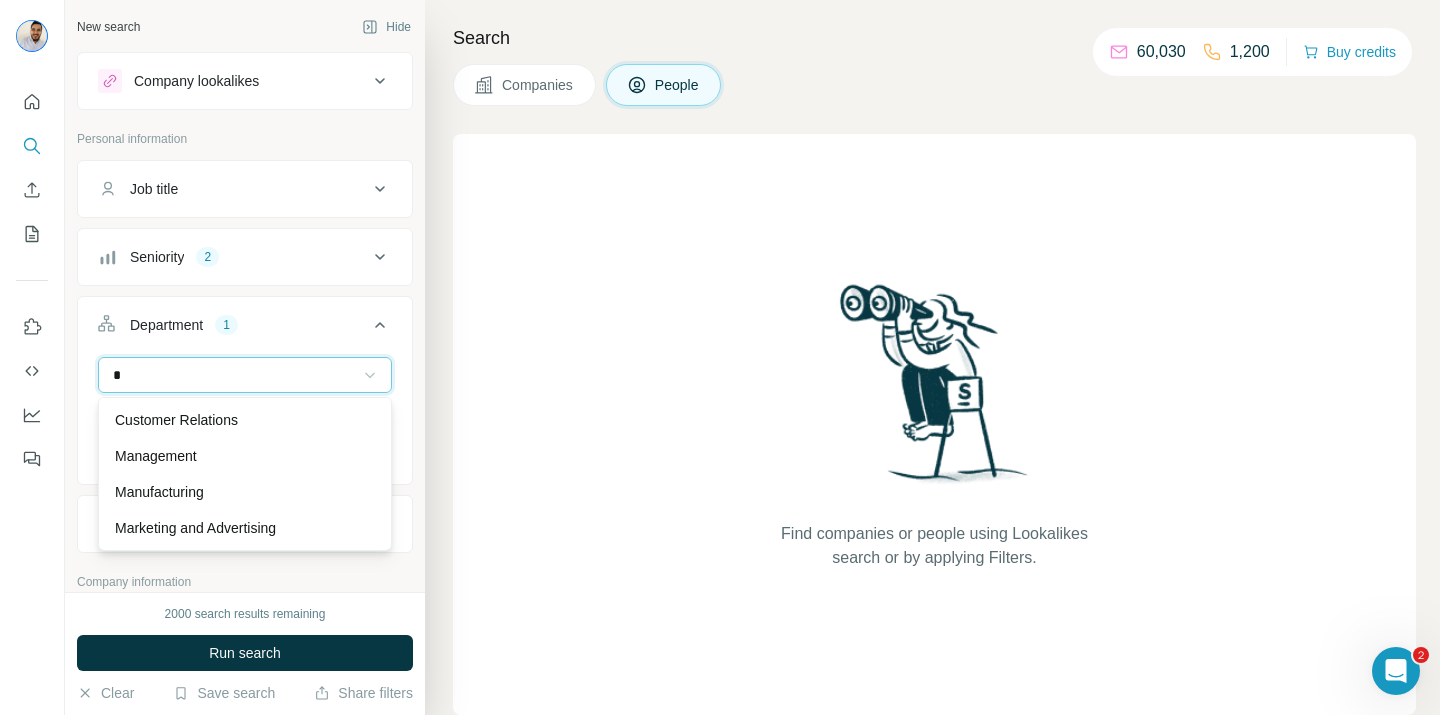type 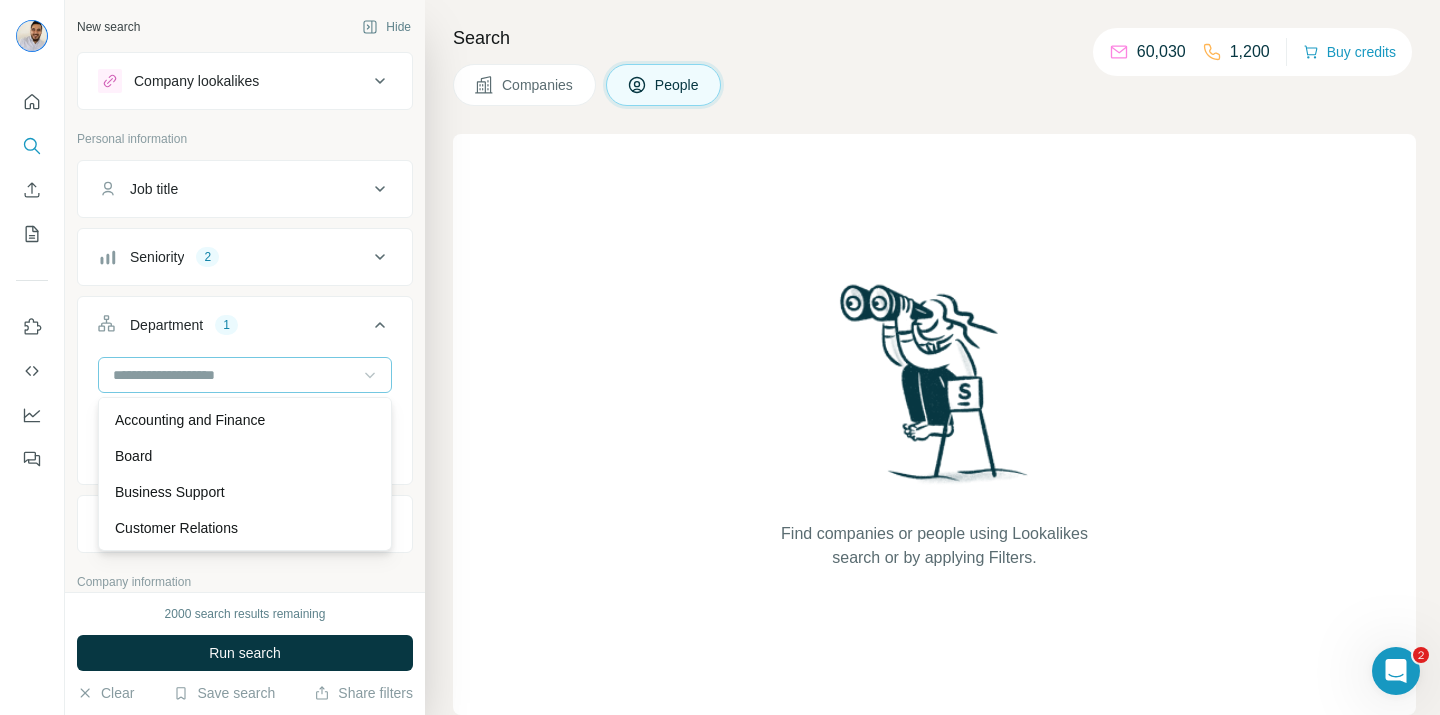 click 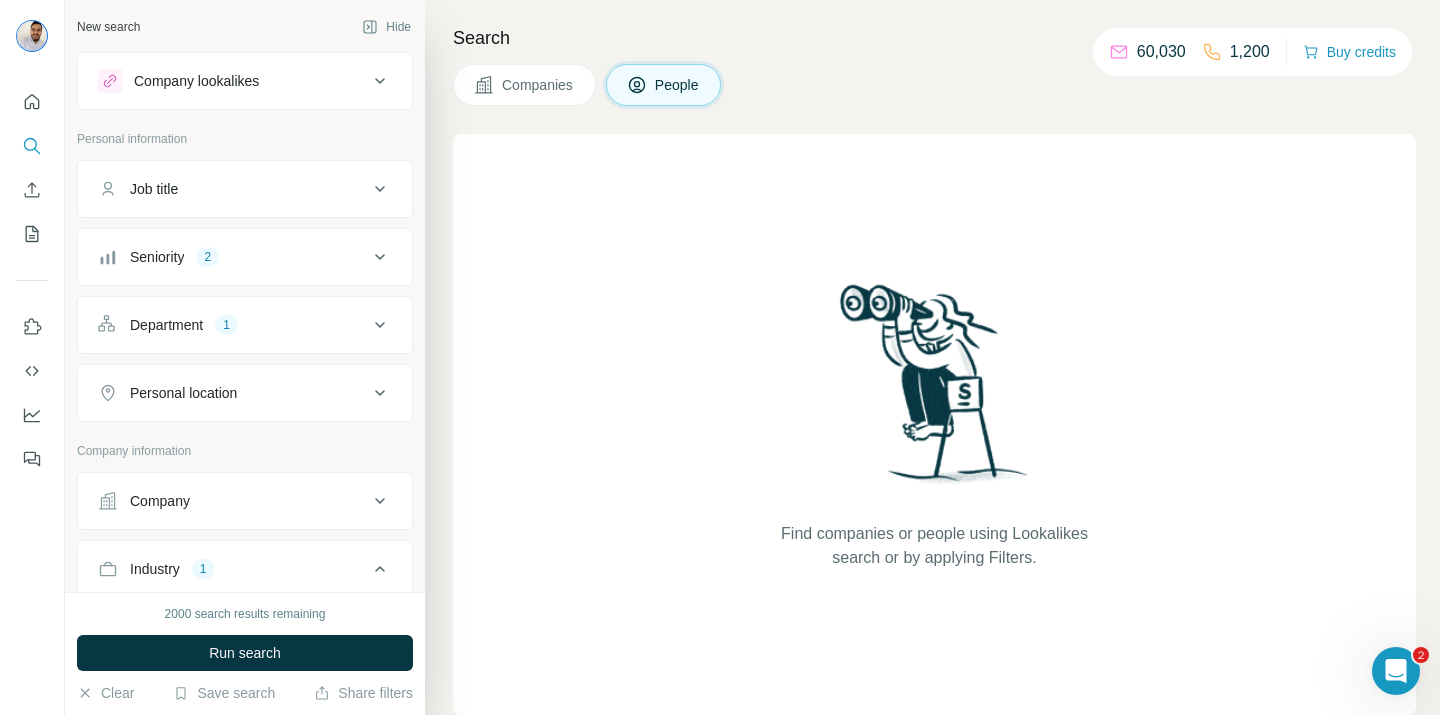 click 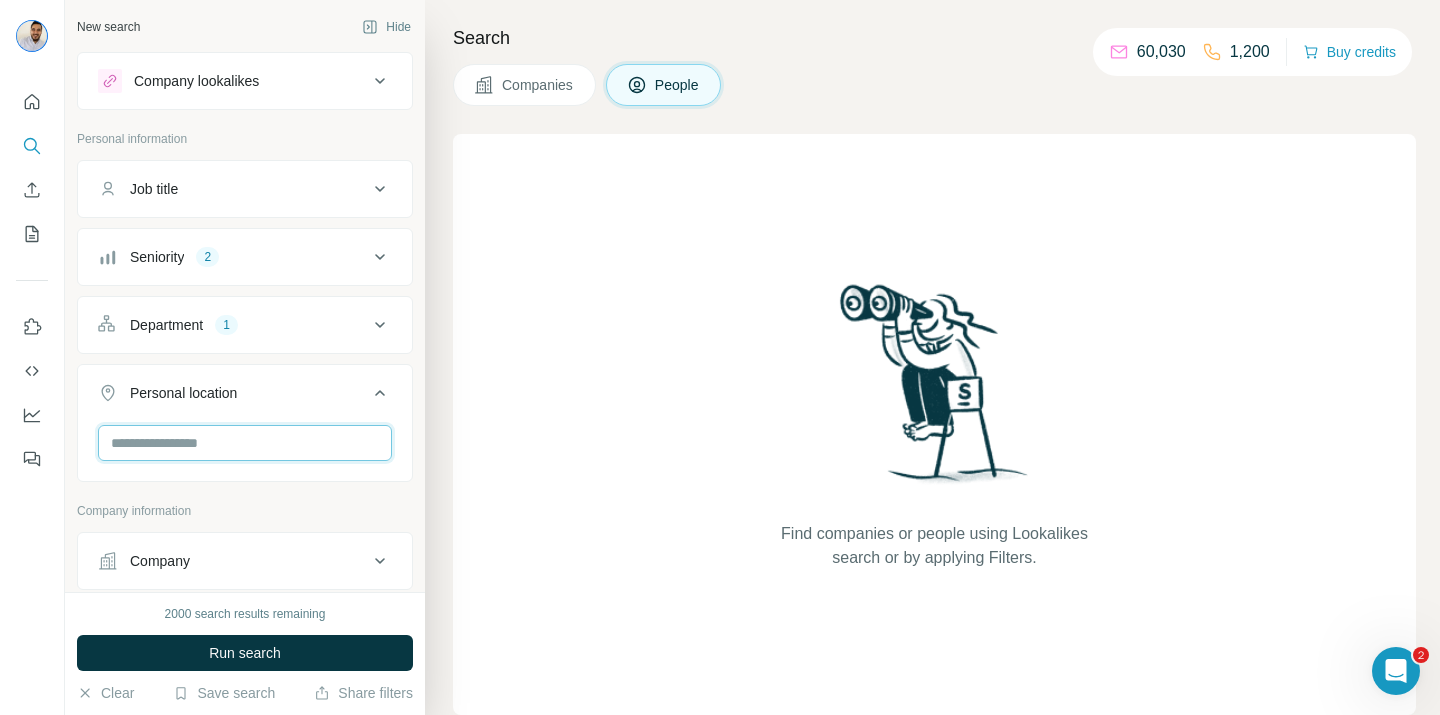 click at bounding box center [245, 443] 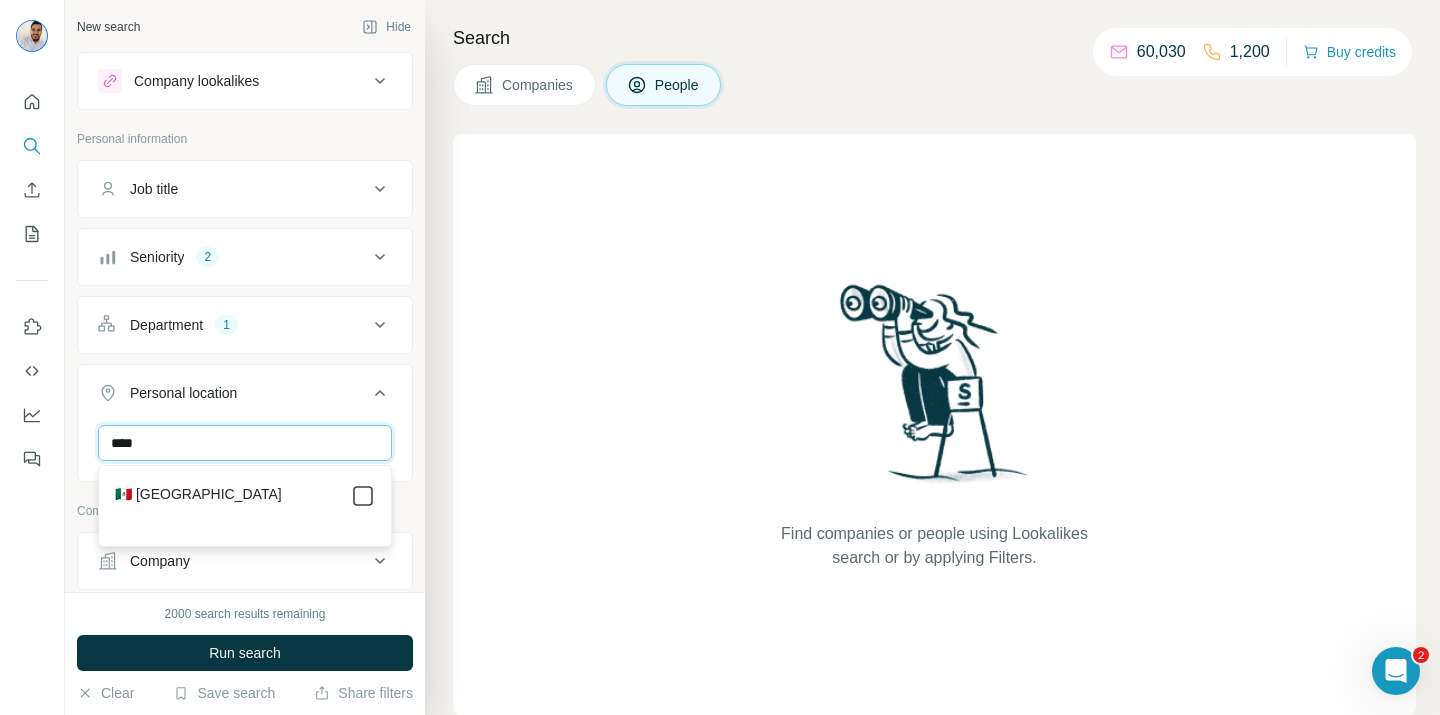 type on "****" 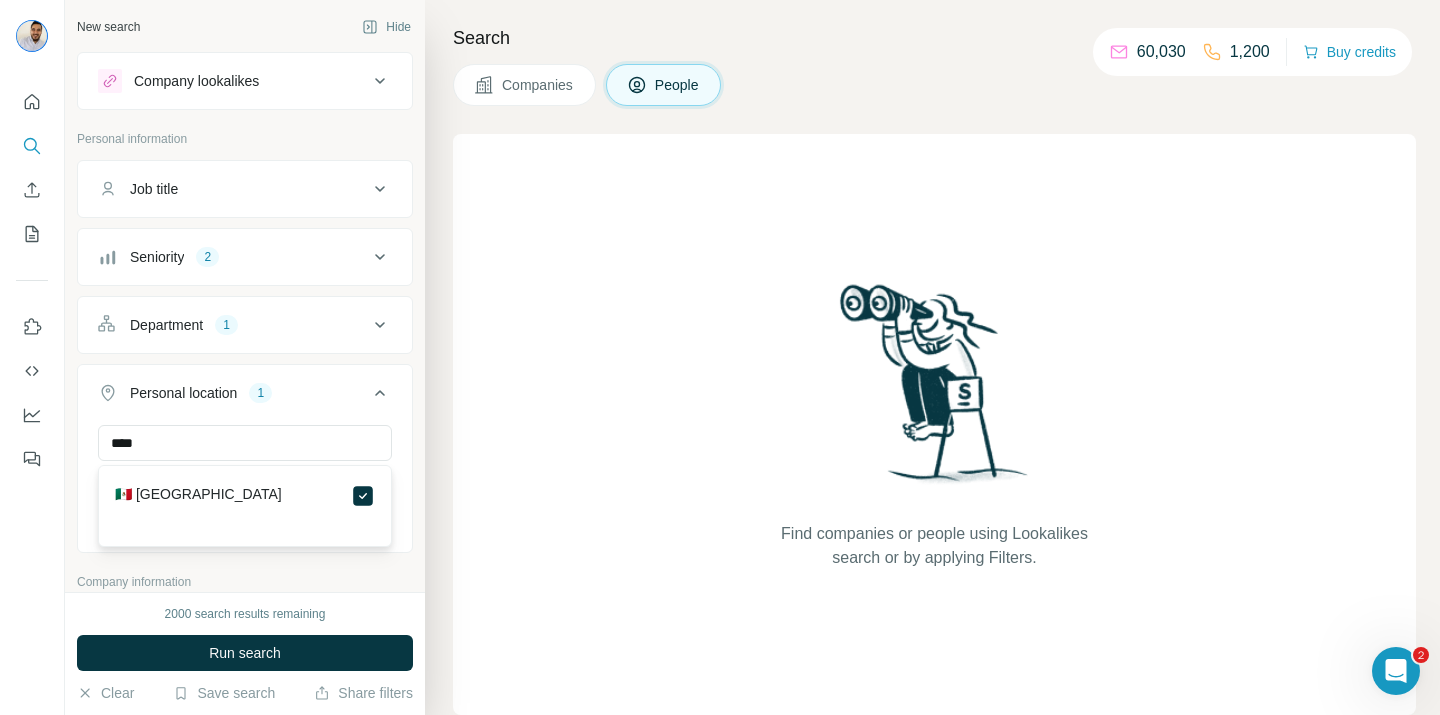 click on "Personal location 1" at bounding box center [245, 397] 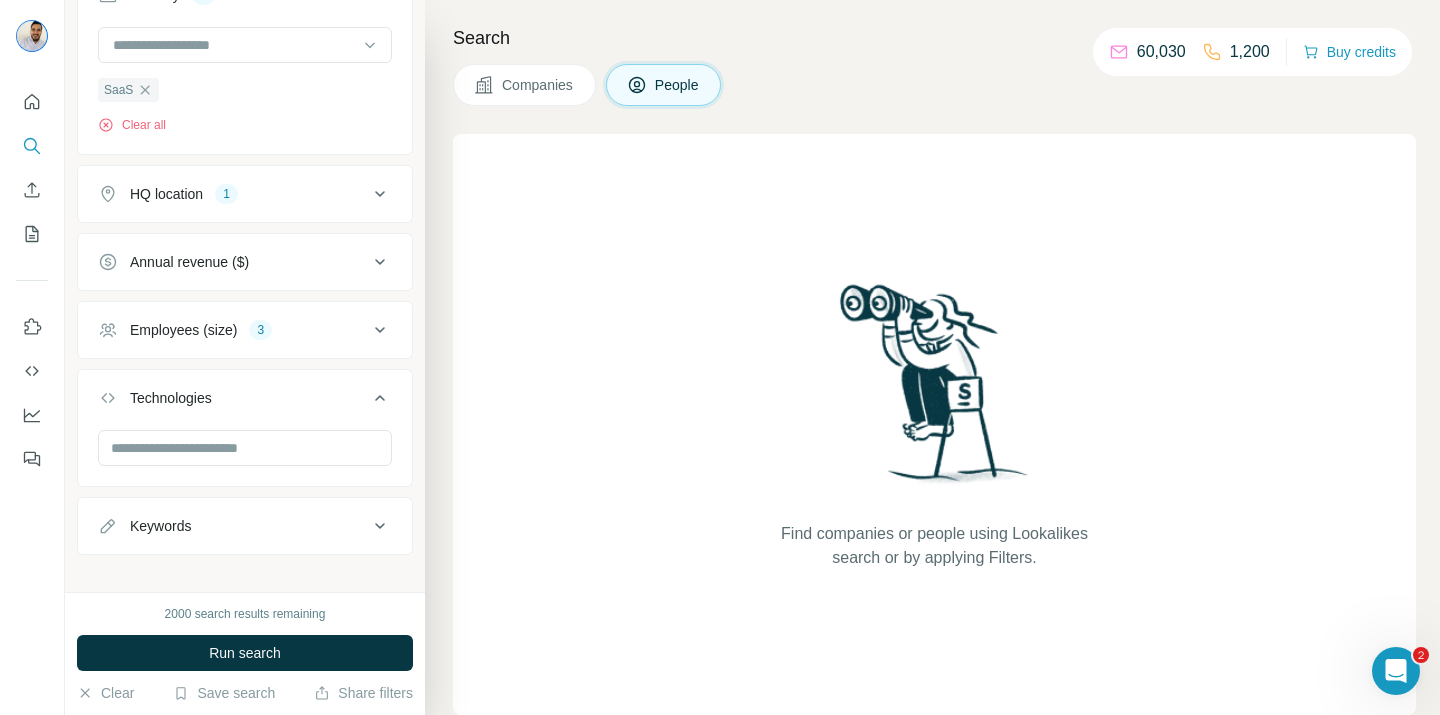 scroll, scrollTop: 593, scrollLeft: 0, axis: vertical 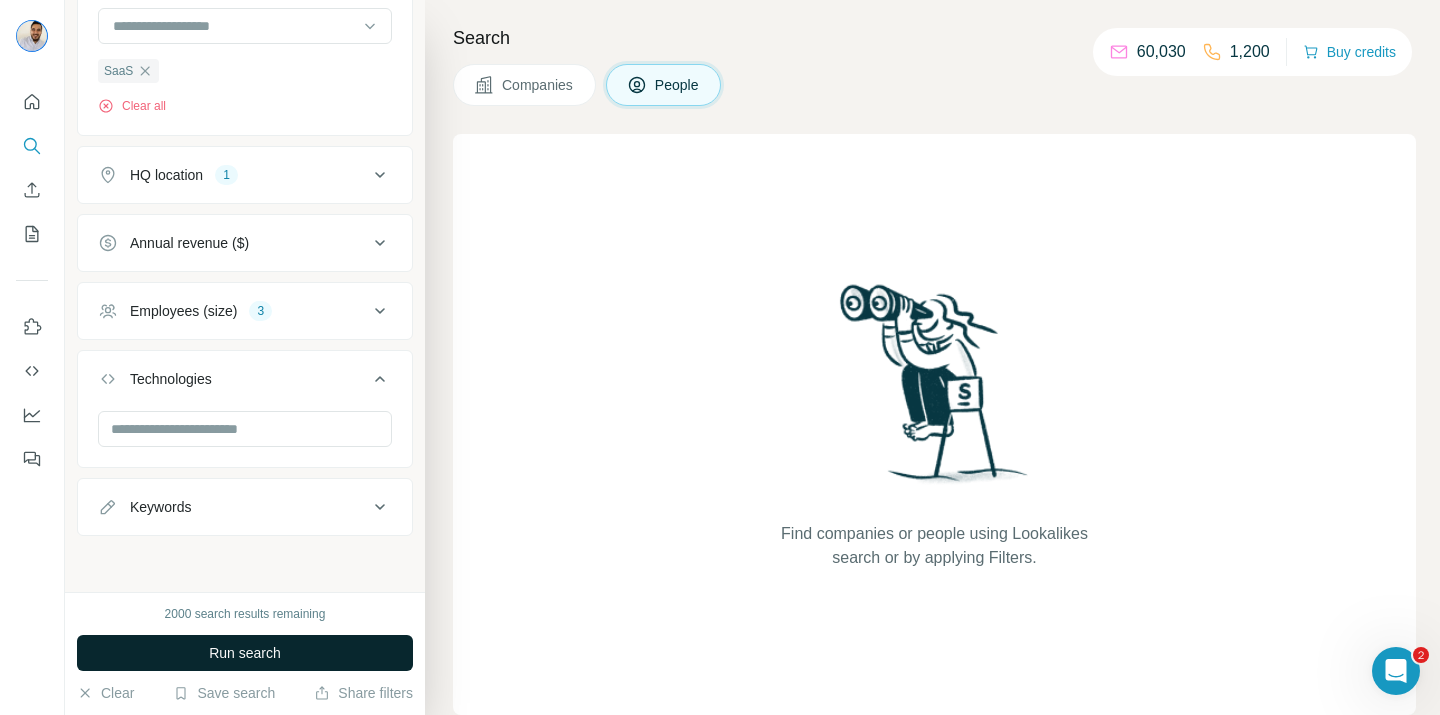 click on "Run search" at bounding box center (245, 653) 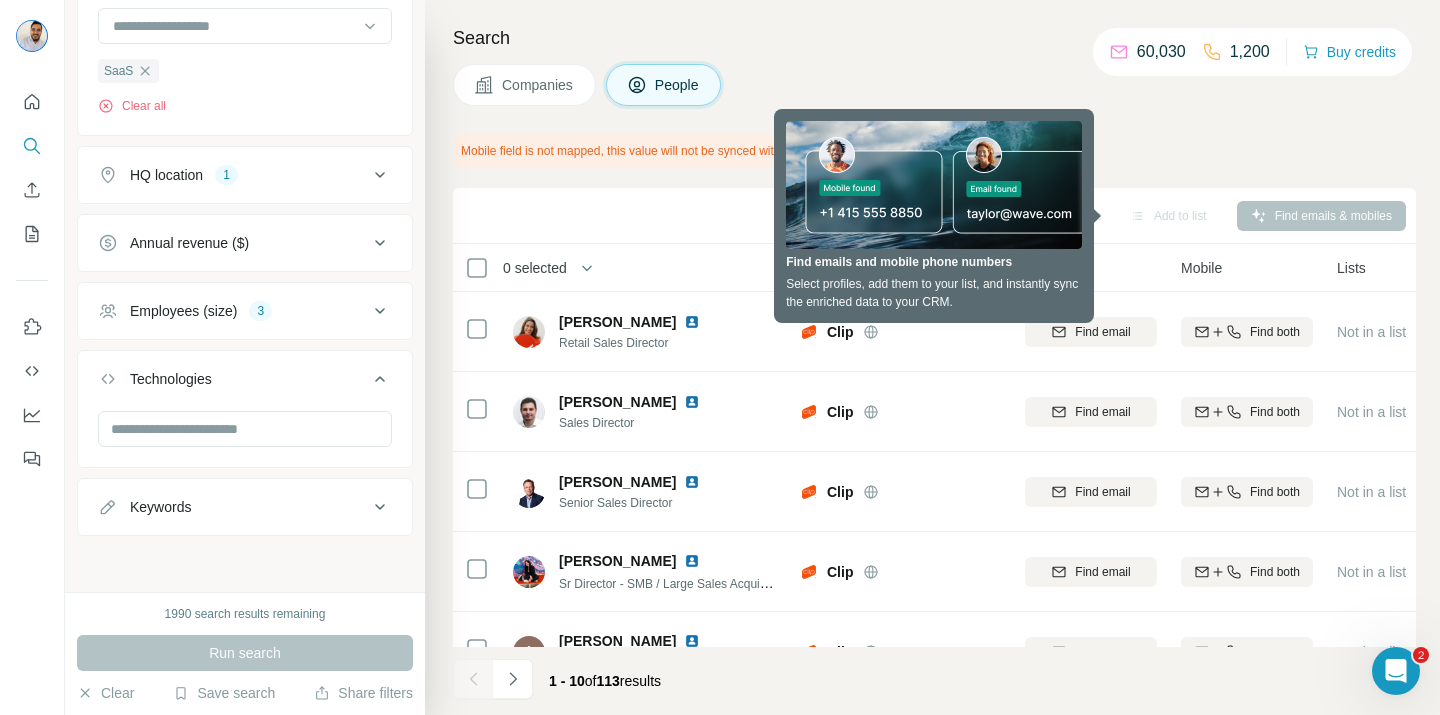 click on "Search Companies People Mobile field is not mapped, this value will not be synced with your CRM Map my fields Sync to Pipedrive Add to list Find emails & mobiles 0 selected People Company Email Mobile Lists Personal location Seniority Department Landline [PERSON_NAME] Retail Sales Director Clip Find email Find both Not in a list 🇲🇽 [GEOGRAPHIC_DATA] Director Sales Find email first [PERSON_NAME] Sales Director Clip Find email Find both Not in a list 🇲🇽 [GEOGRAPHIC_DATA] Director Sales, Management Find email first [PERSON_NAME] Senior Sales Director Clip Find email Find both Not in a list 🇲🇽 [GEOGRAPHIC_DATA] Director Sales, Management Find email first [PERSON_NAME] Director - SMB / Large Sales Acquisition and Partnerships Clip Find email Find both Not in a list 🇲🇽 Mexico Director Management, Sales Find email first [PERSON_NAME] Gerente regional de ventas Clip Find email Find both Not in a list 🇲🇽 Mexico Manager Sales Find email first [PERSON_NAME] [PERSON_NAME] Promotor de ventas Clip Find email Find both" at bounding box center [932, 357] 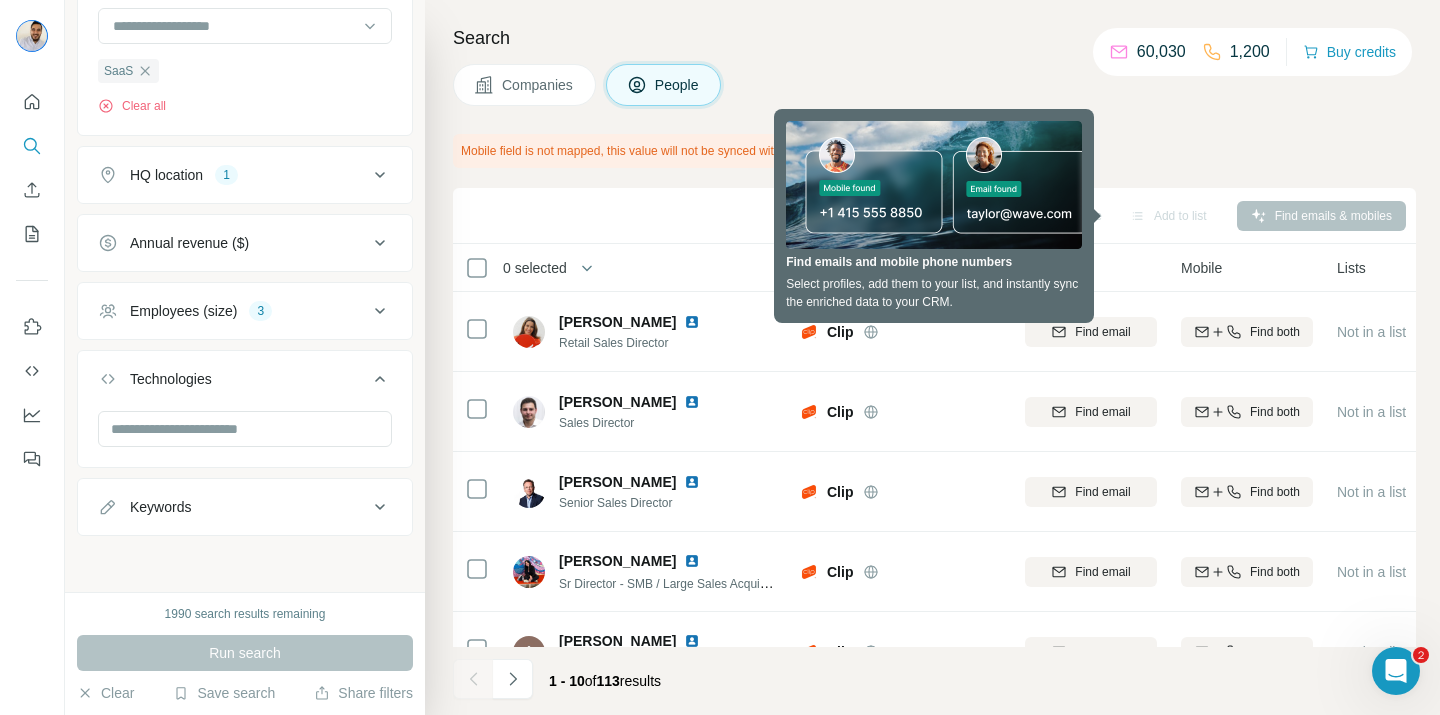 click on "Mobile field is not mapped, this value will not be synced with your CRM Map my fields" at bounding box center [704, 151] 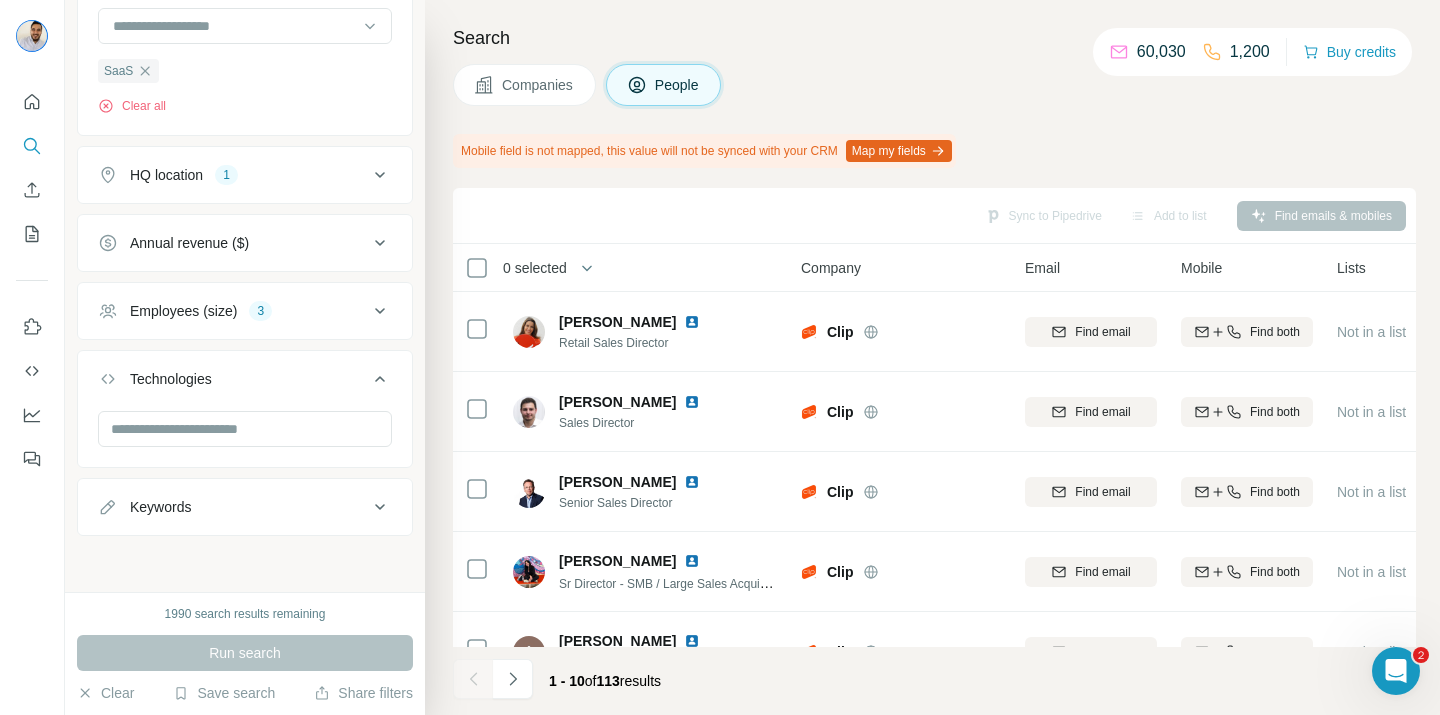 click on "Map my fields" at bounding box center [899, 151] 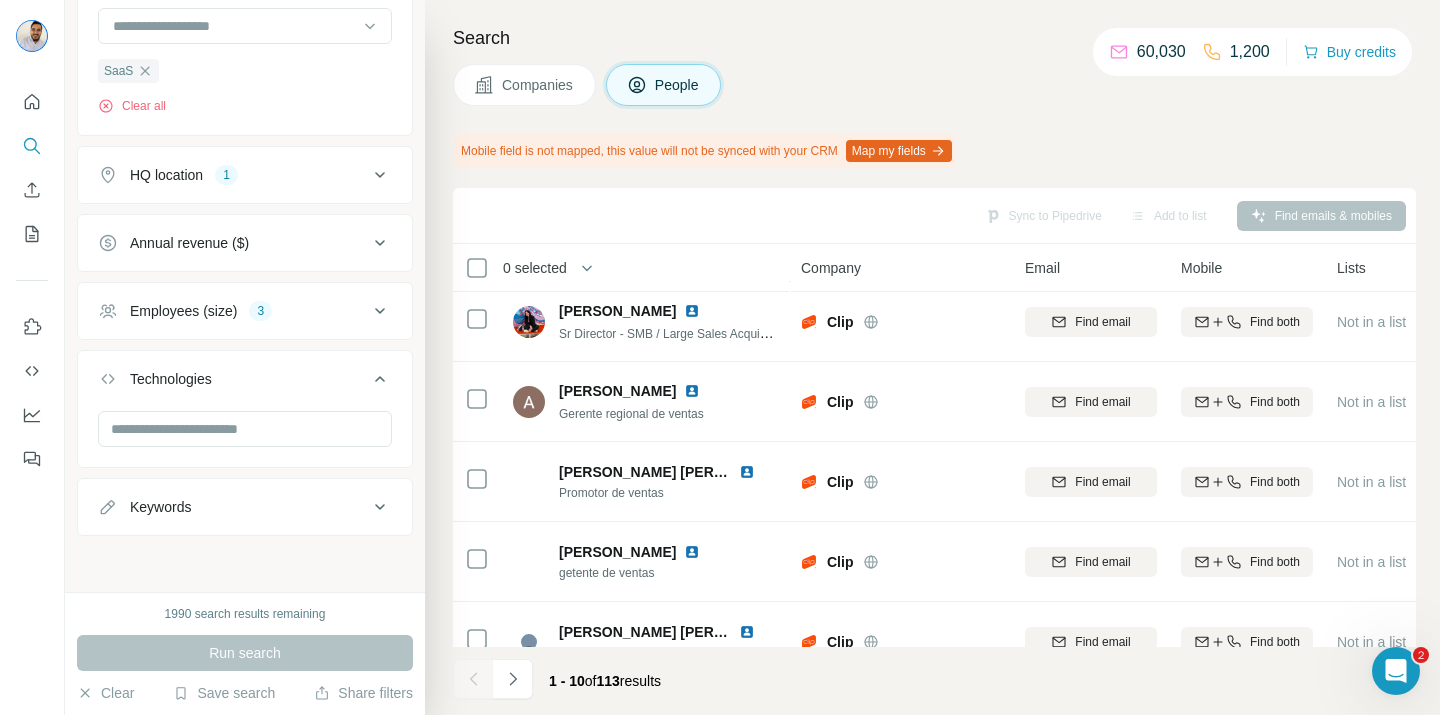 scroll, scrollTop: 445, scrollLeft: 0, axis: vertical 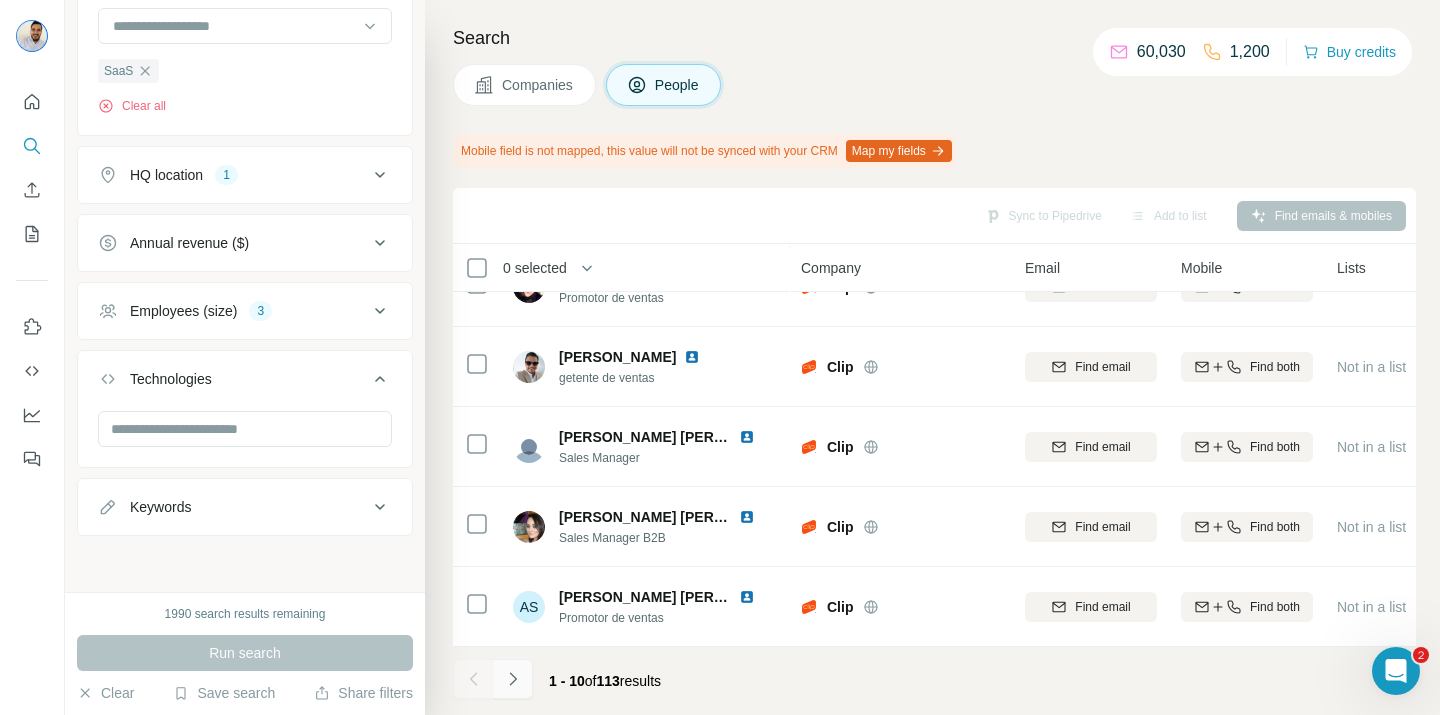 click 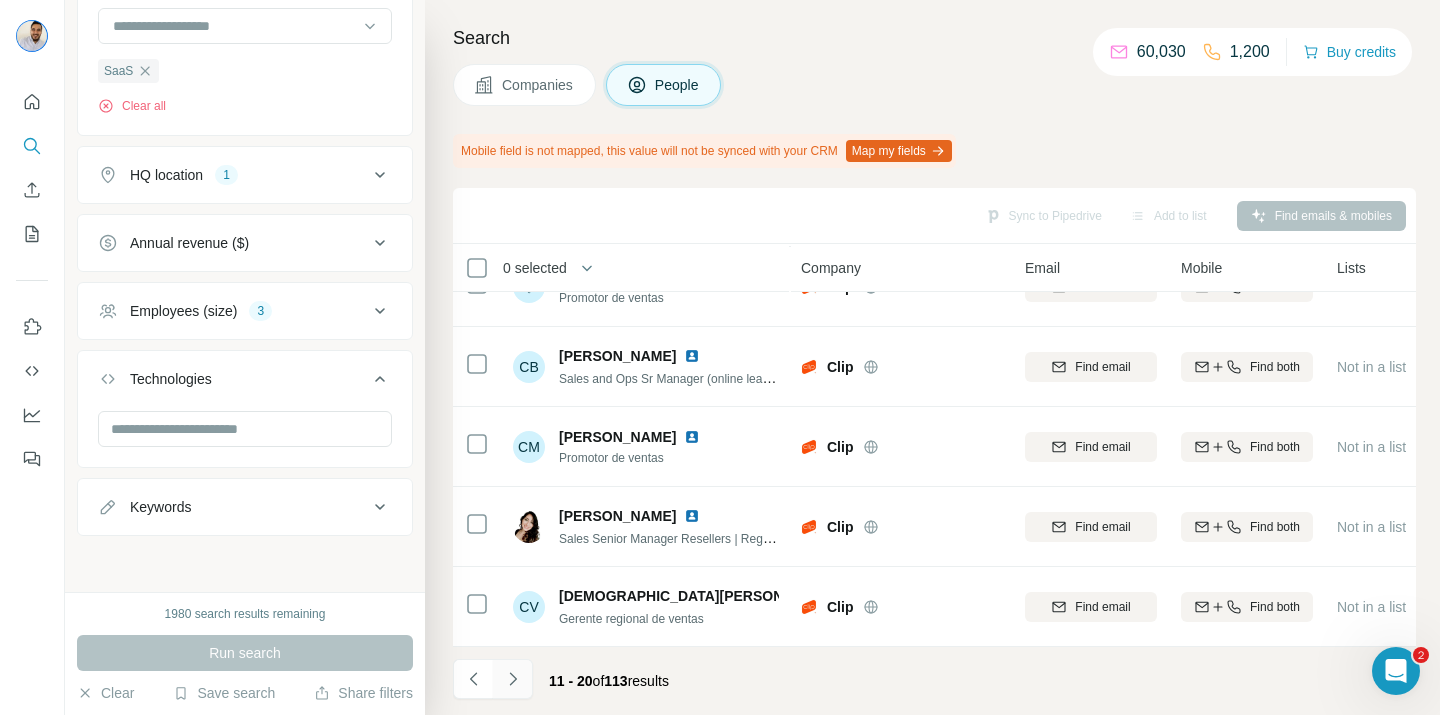 click 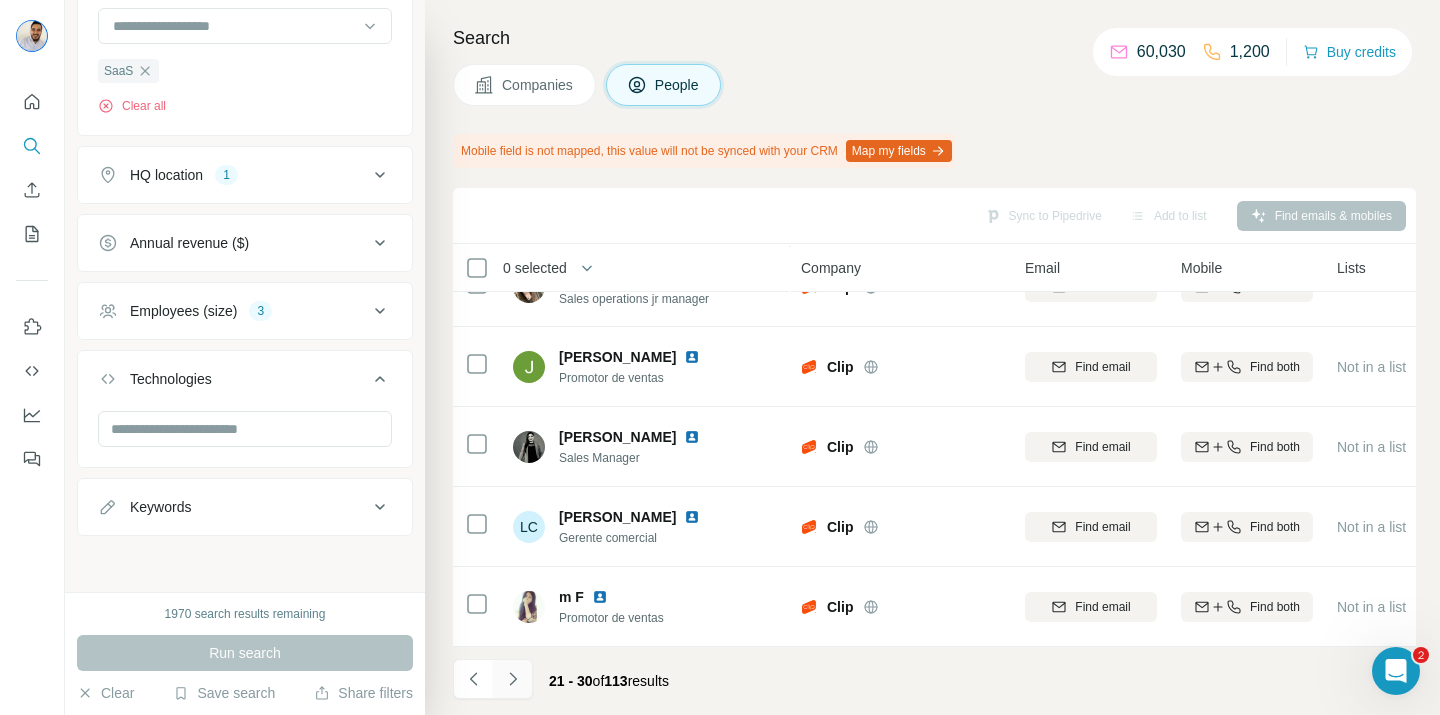 click 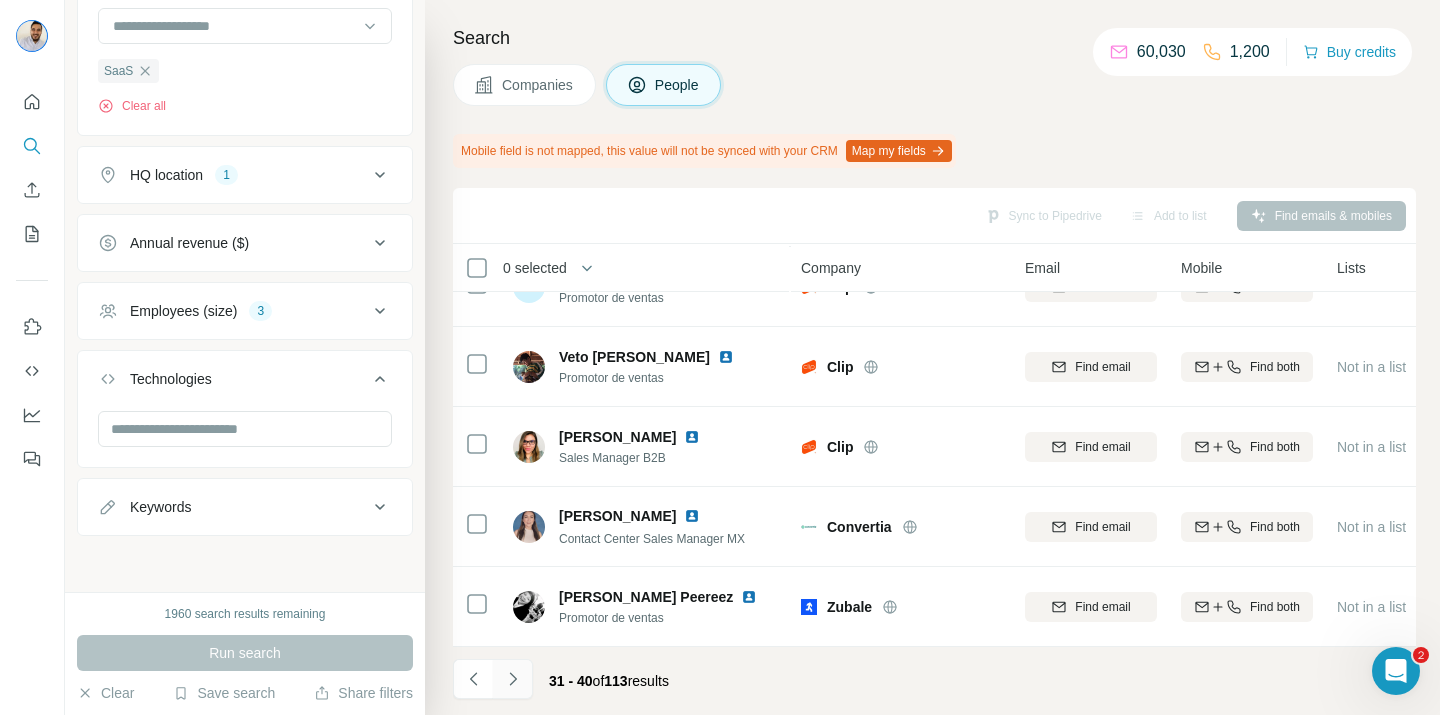 click 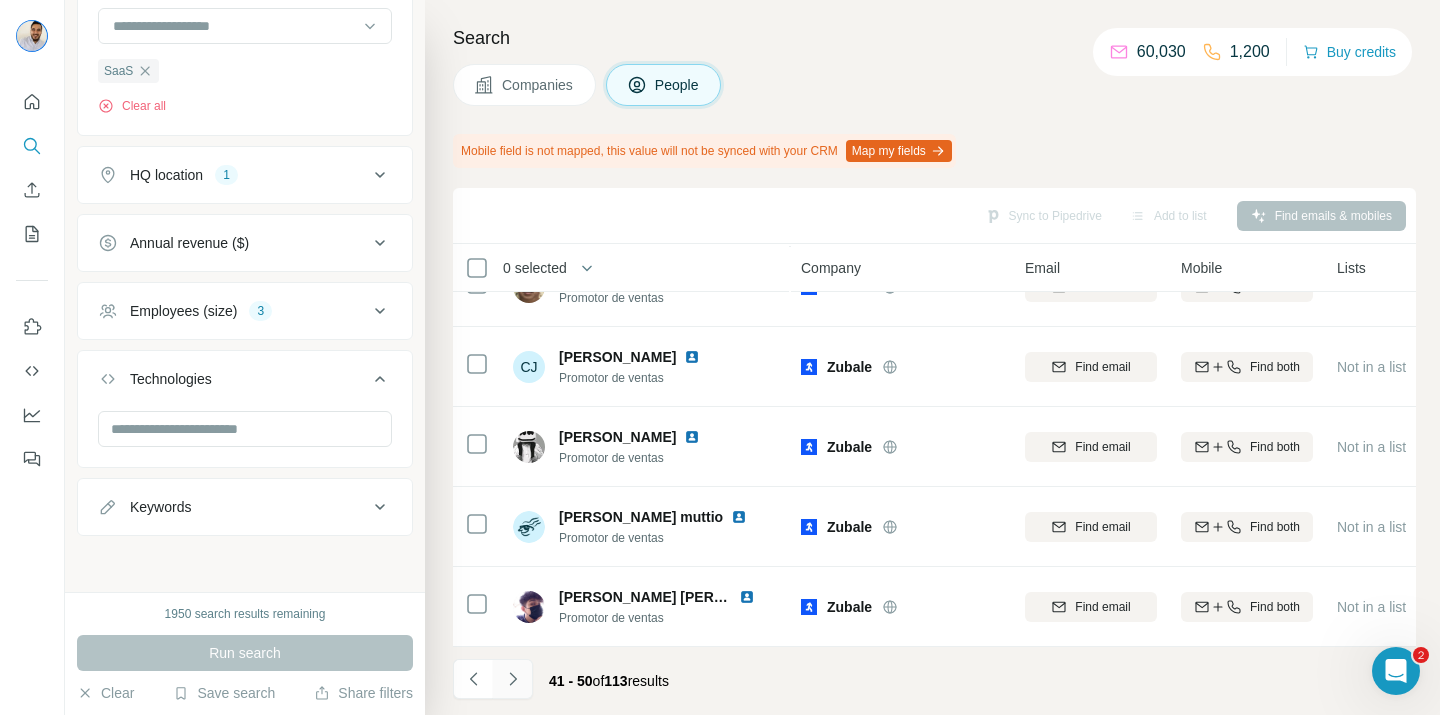 click 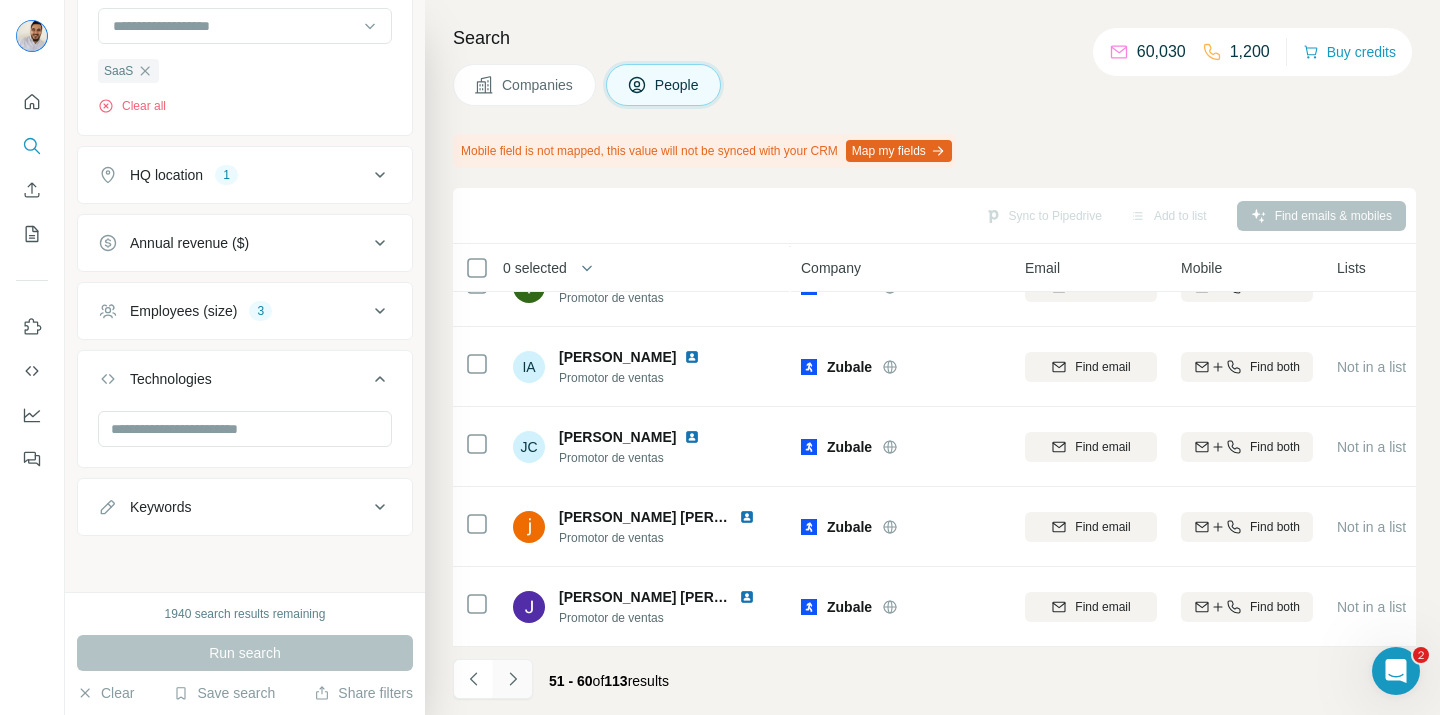 click 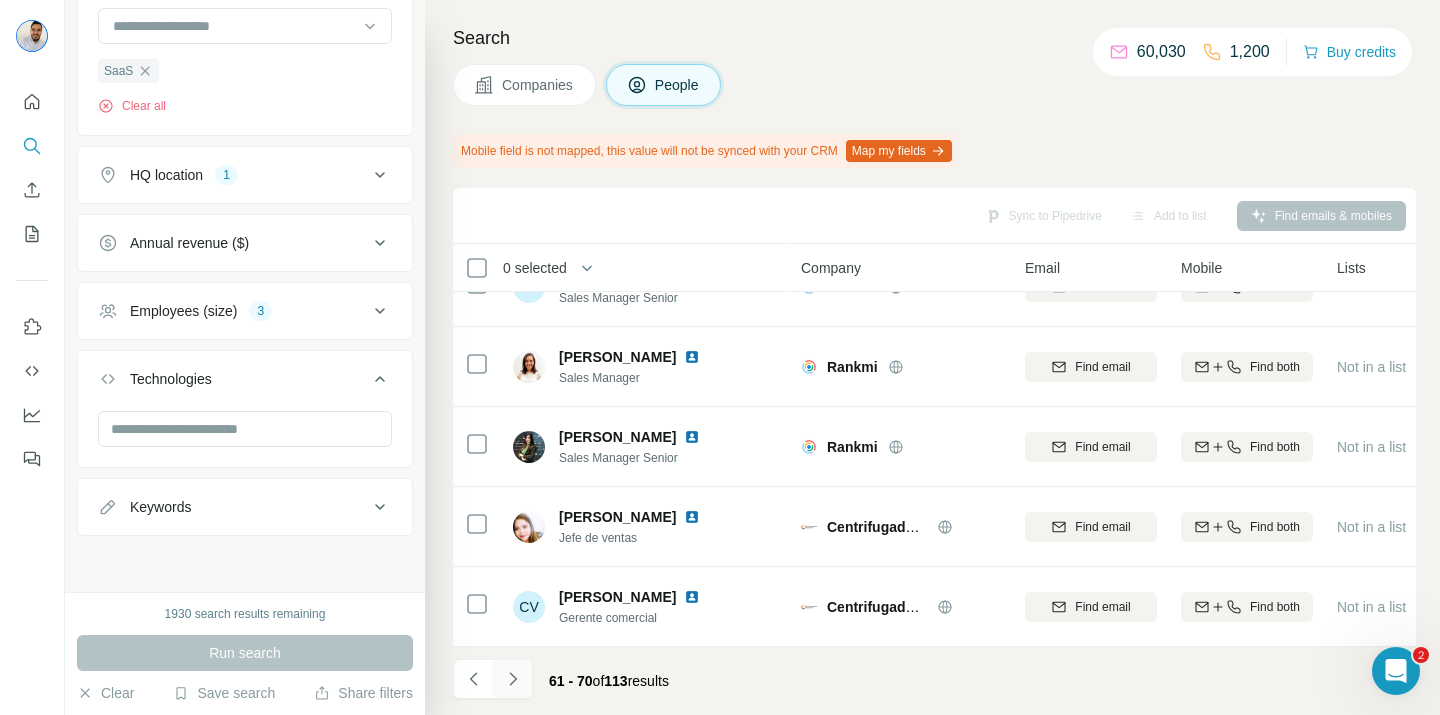 click 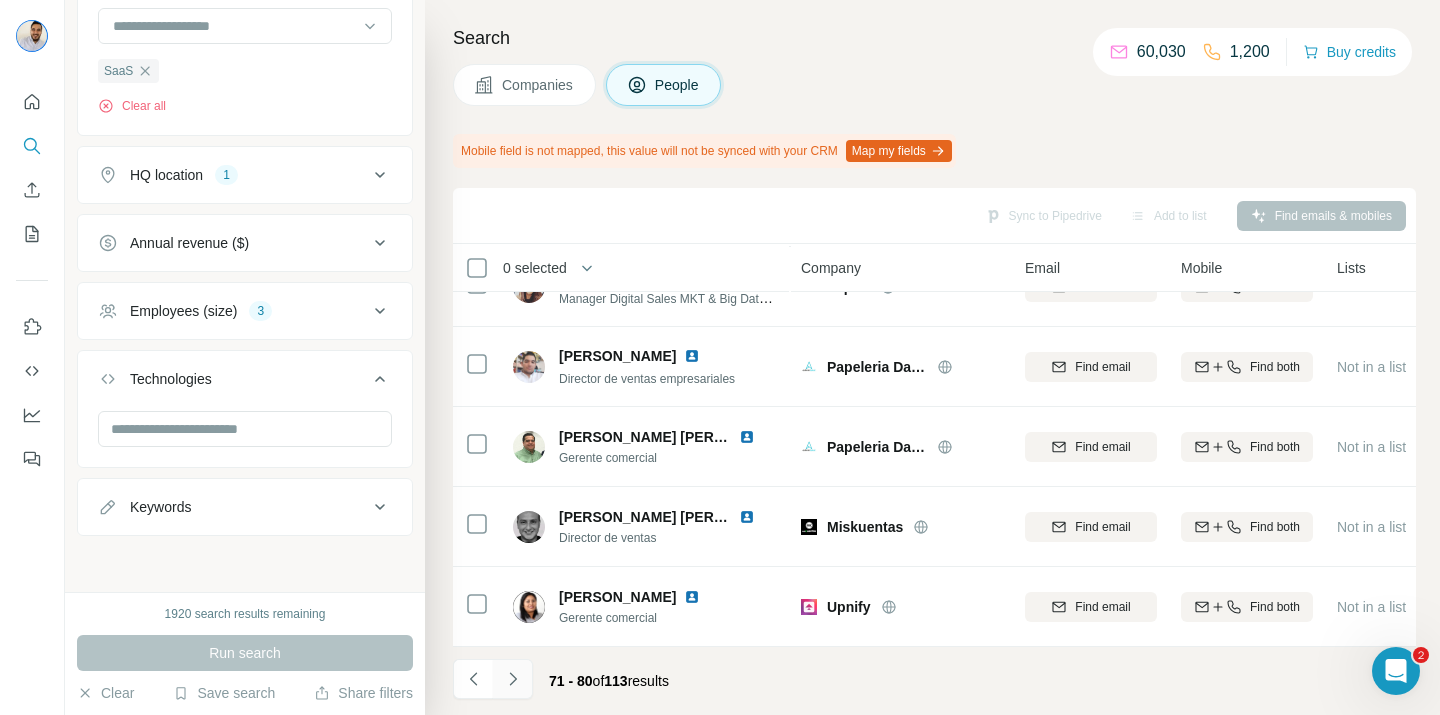 click 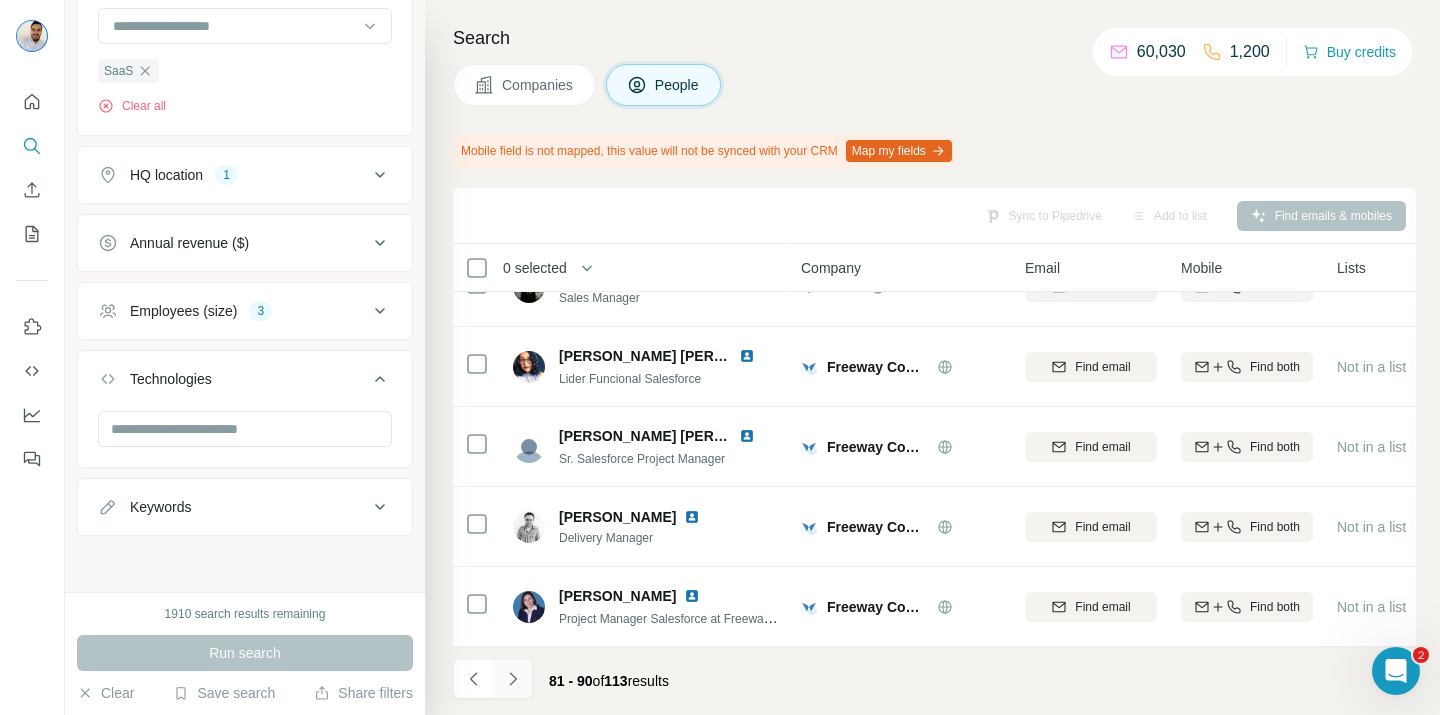click 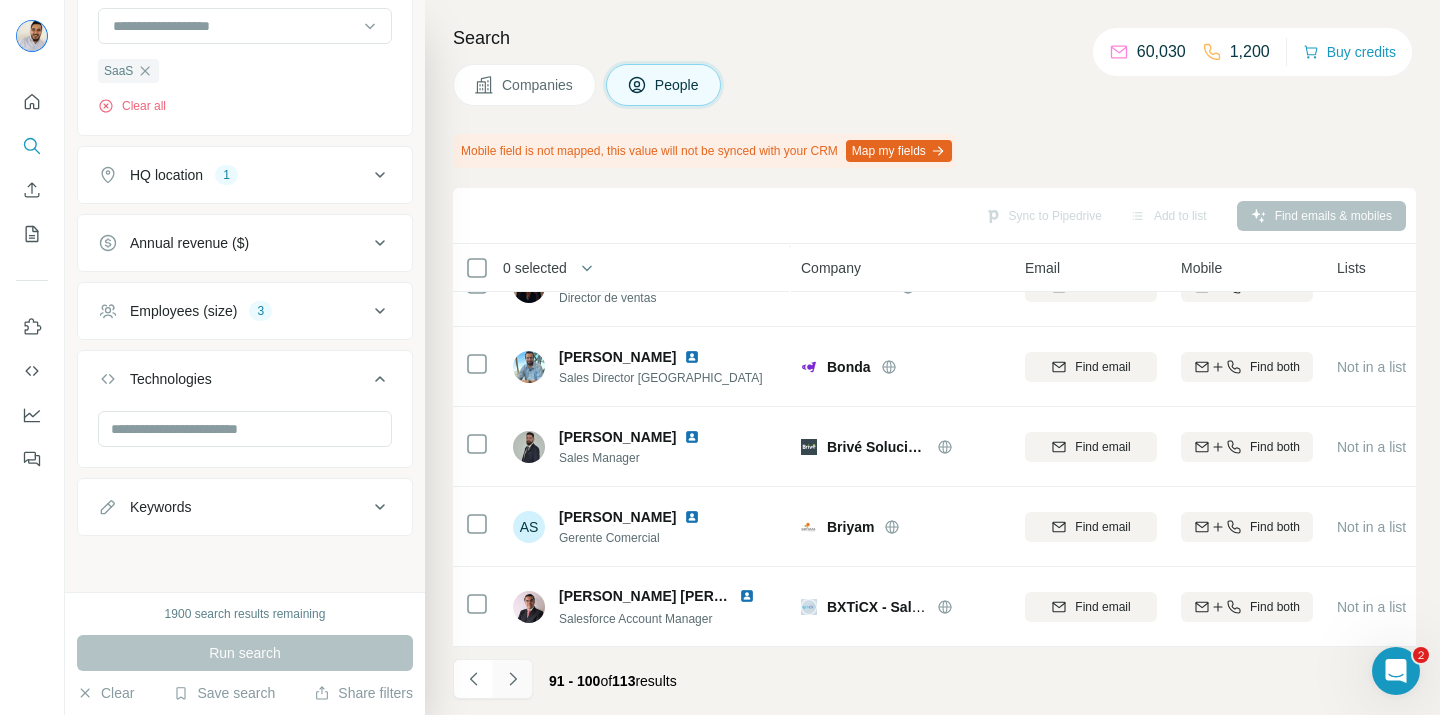 click 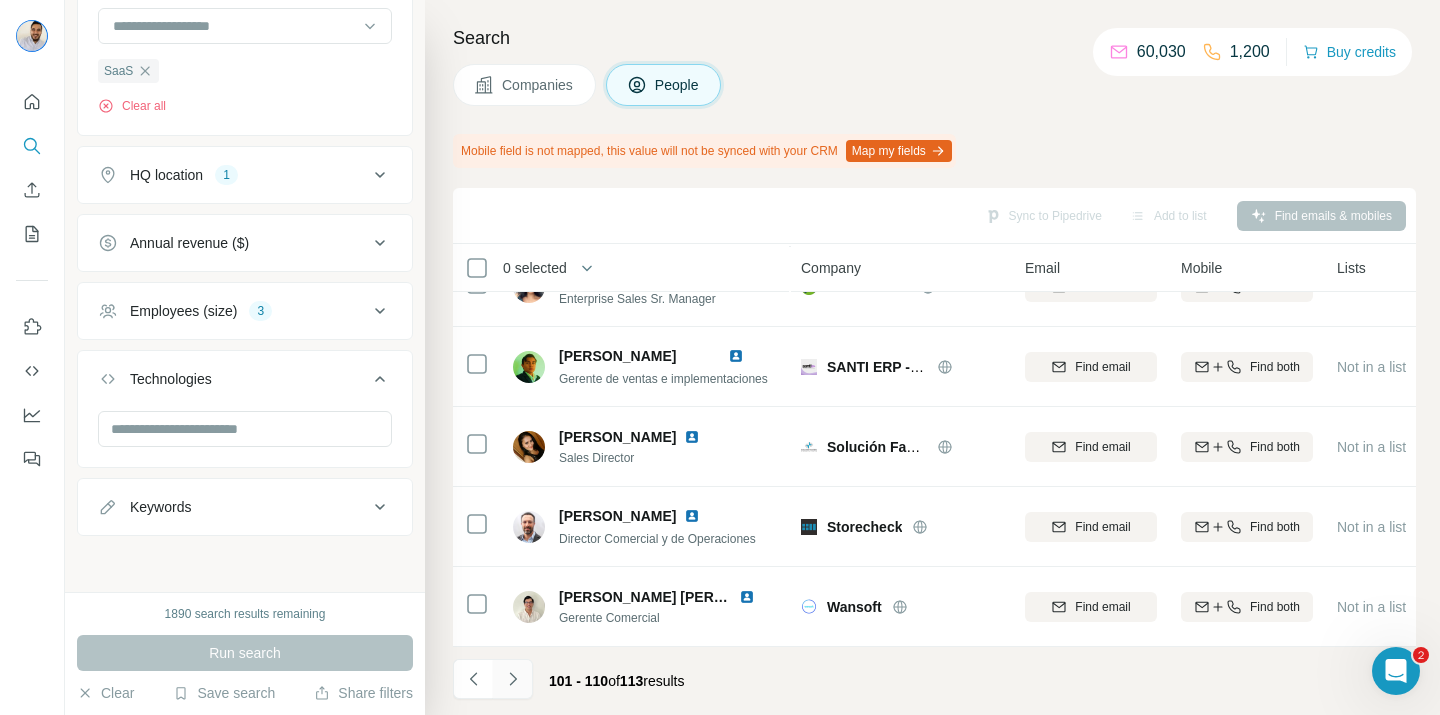 click 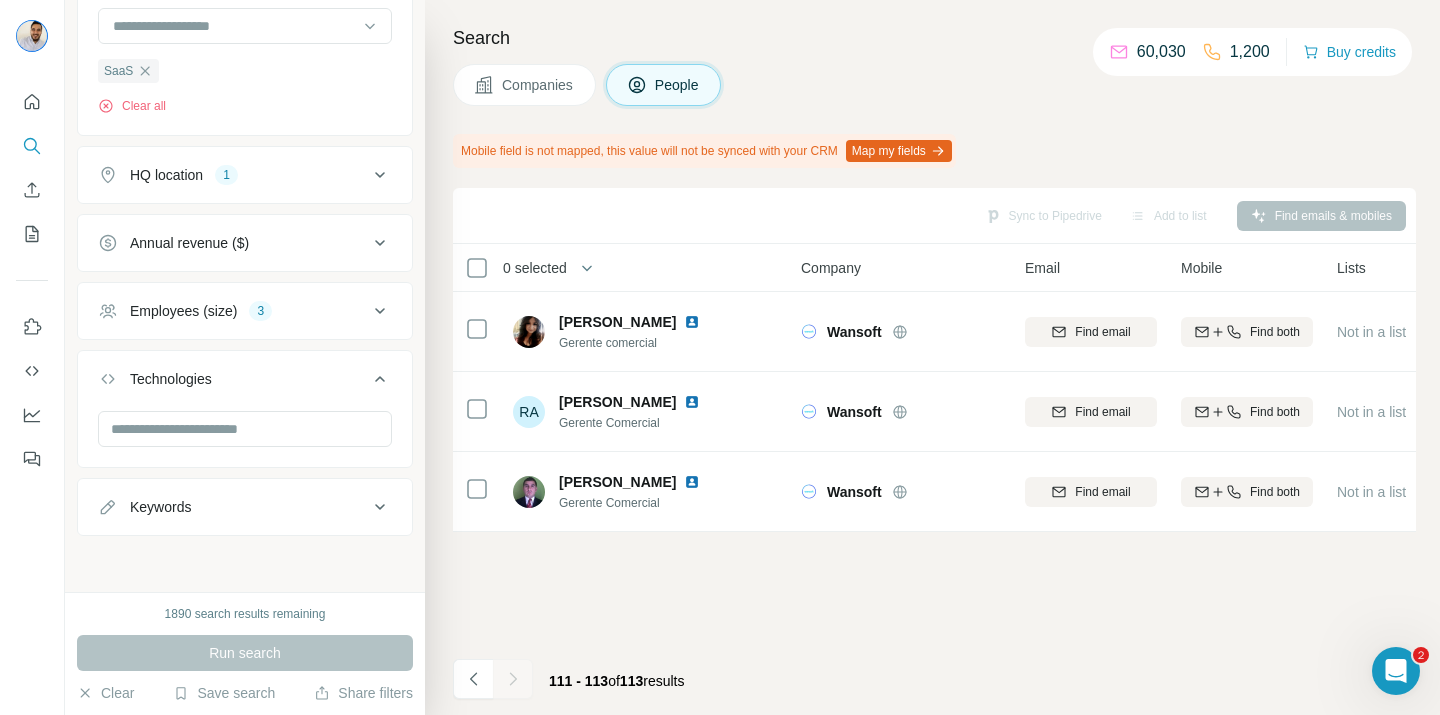 scroll, scrollTop: 0, scrollLeft: 0, axis: both 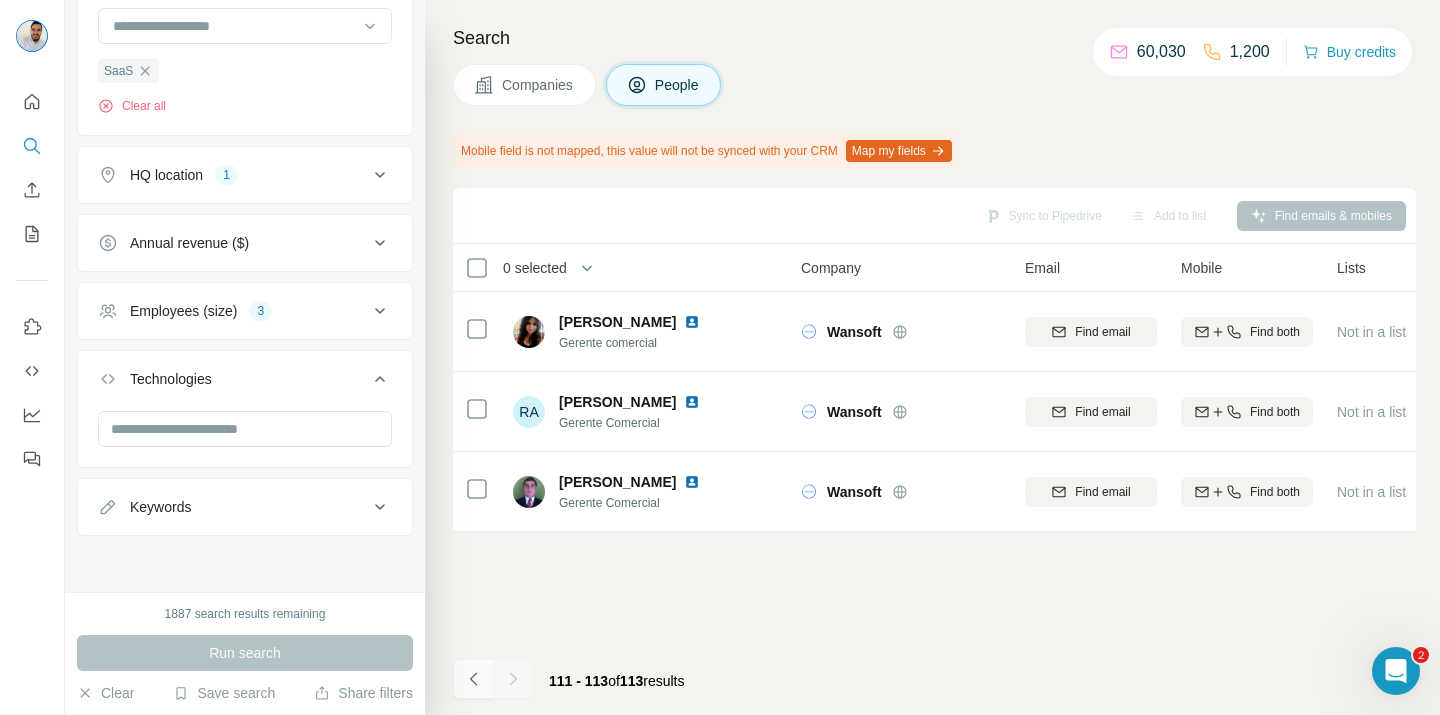click 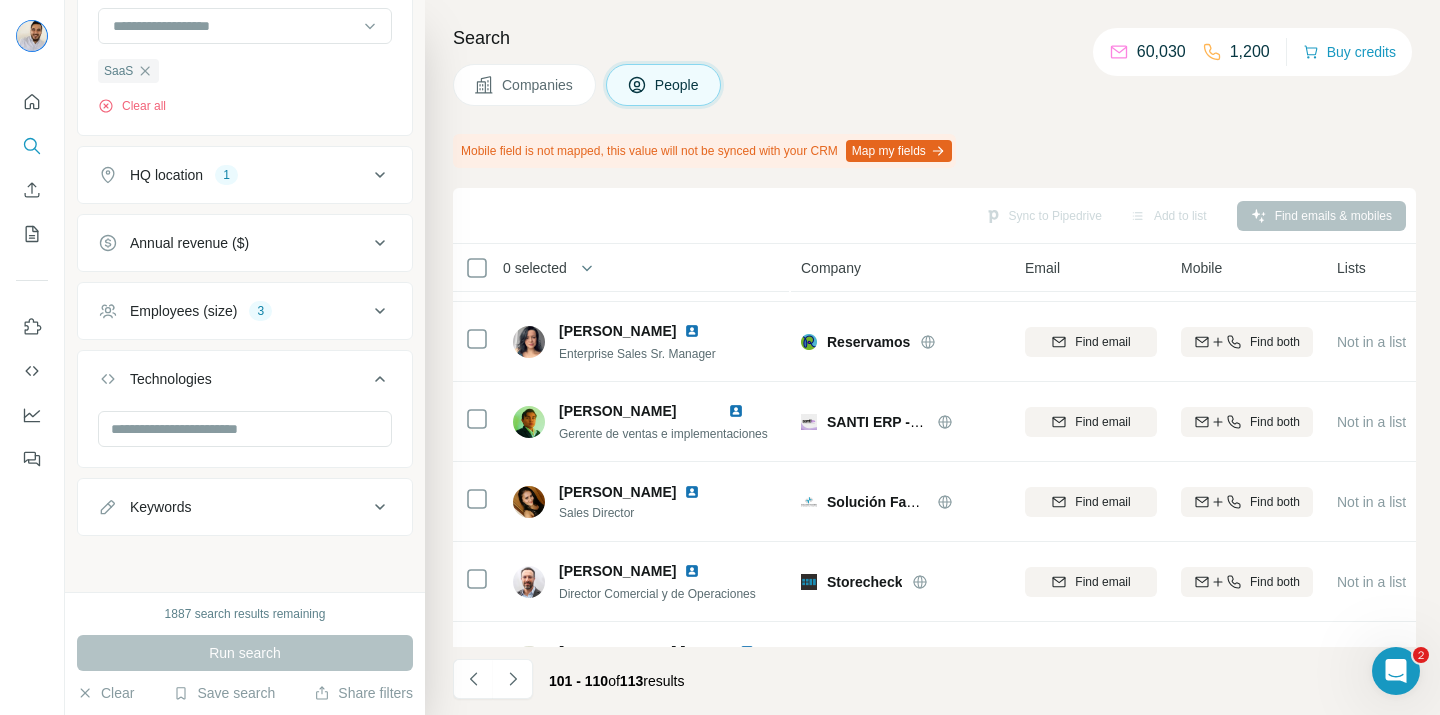 scroll, scrollTop: 445, scrollLeft: 0, axis: vertical 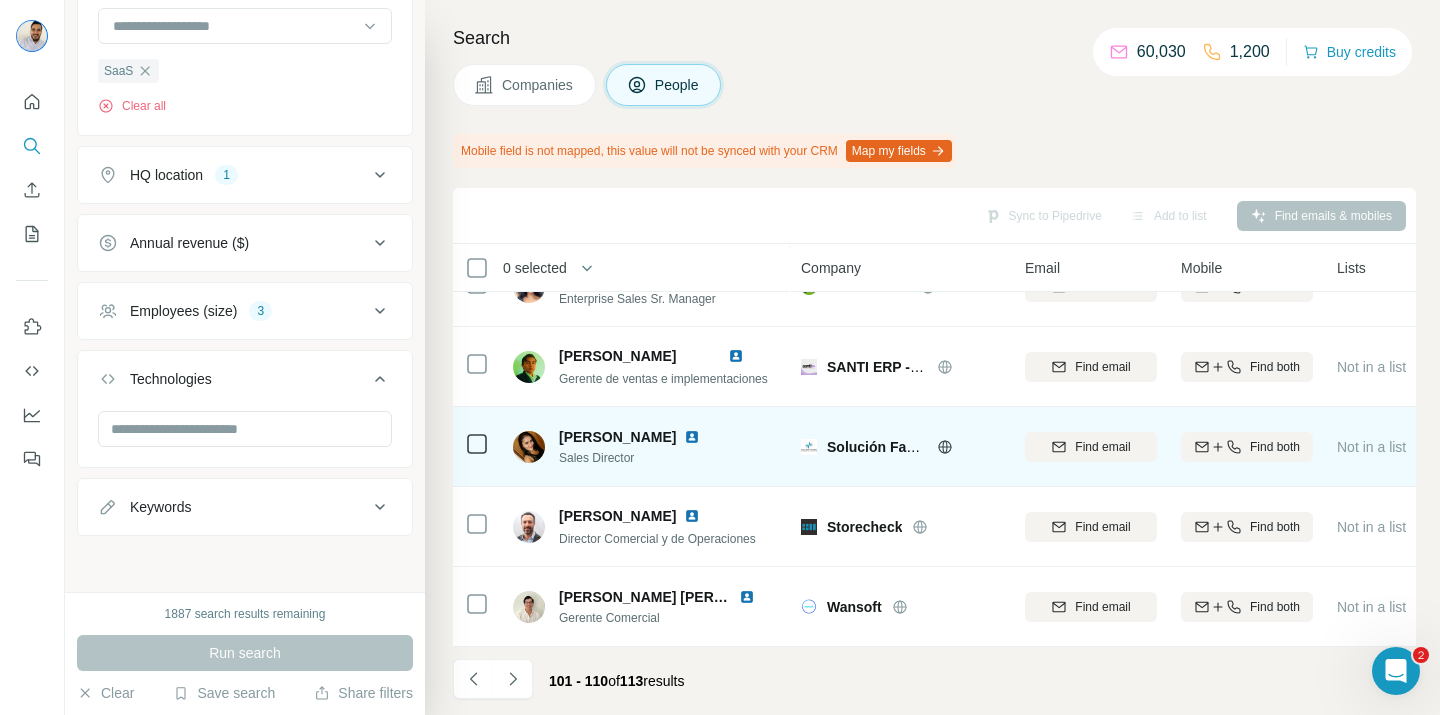 click at bounding box center [692, 437] 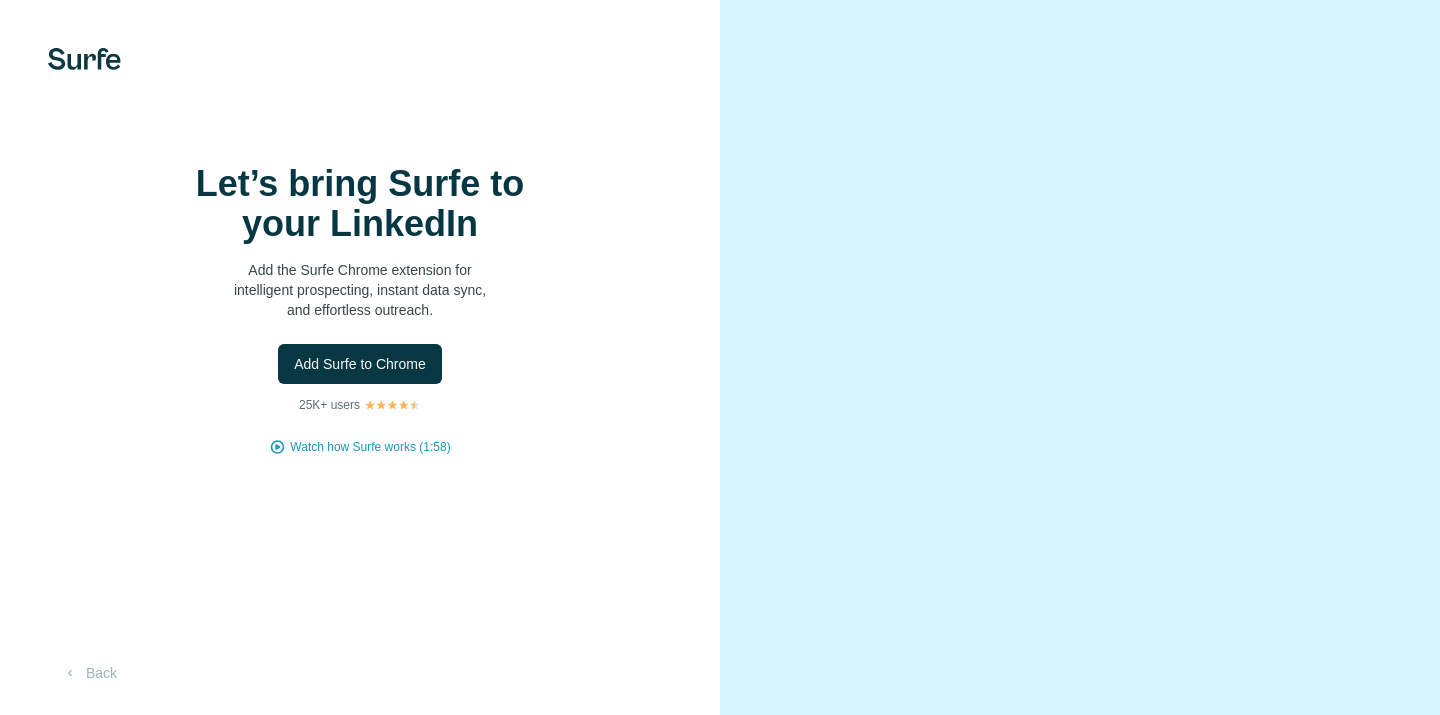scroll, scrollTop: 0, scrollLeft: 0, axis: both 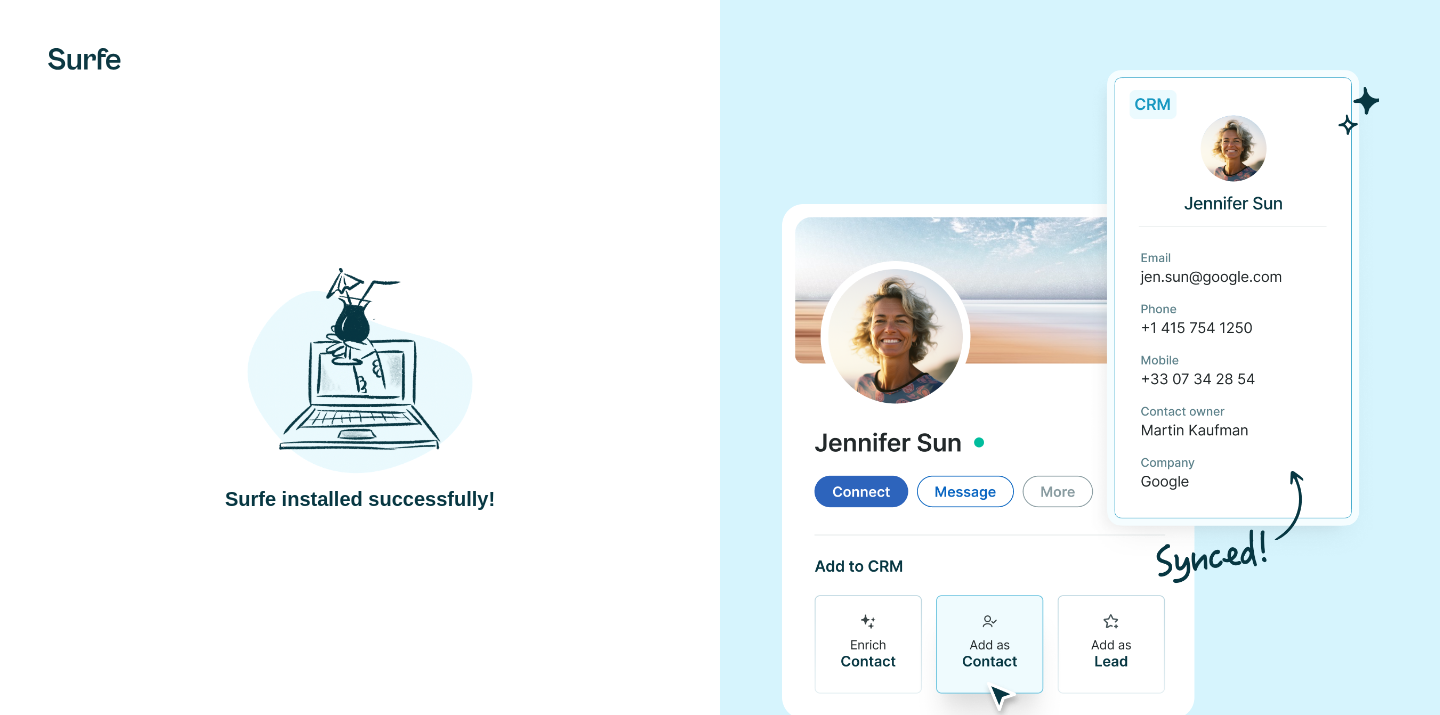 click at bounding box center [360, 372] 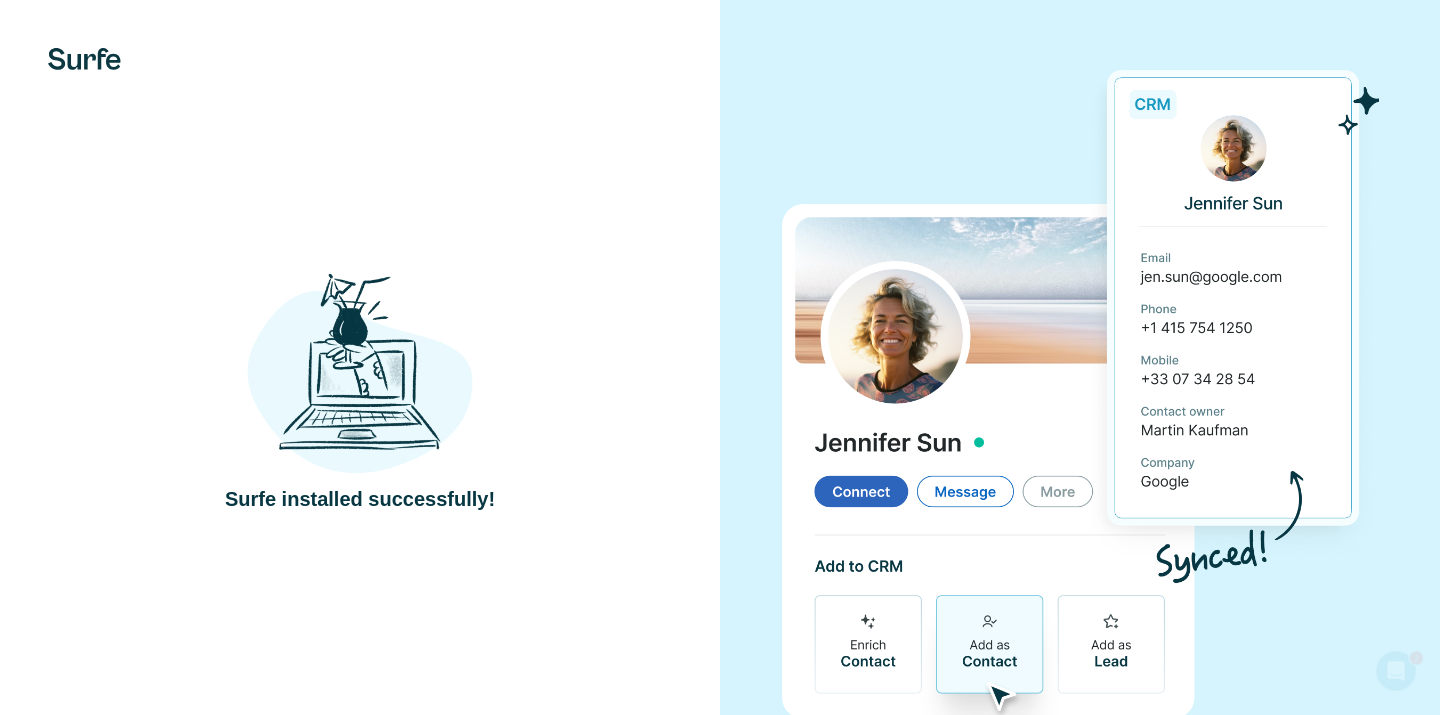 scroll, scrollTop: 0, scrollLeft: 0, axis: both 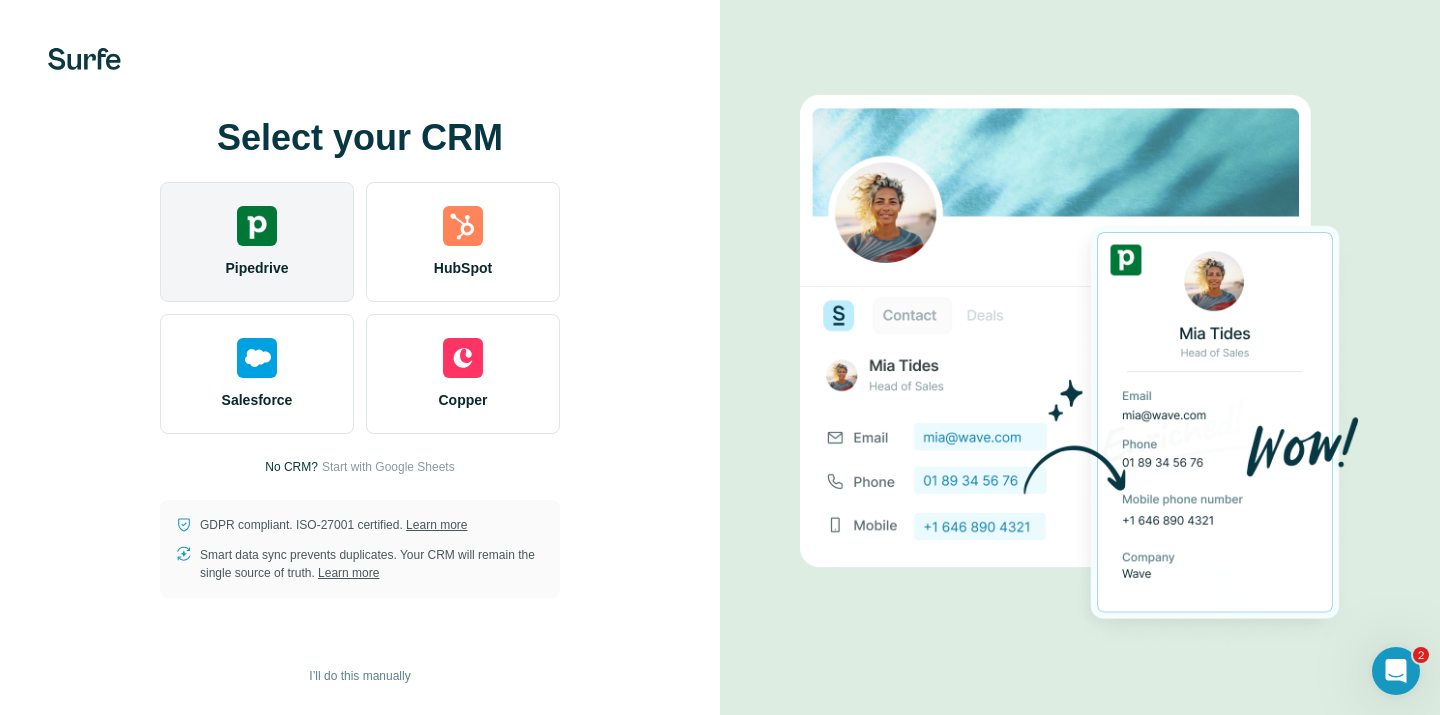 click on "Pipedrive" at bounding box center (257, 242) 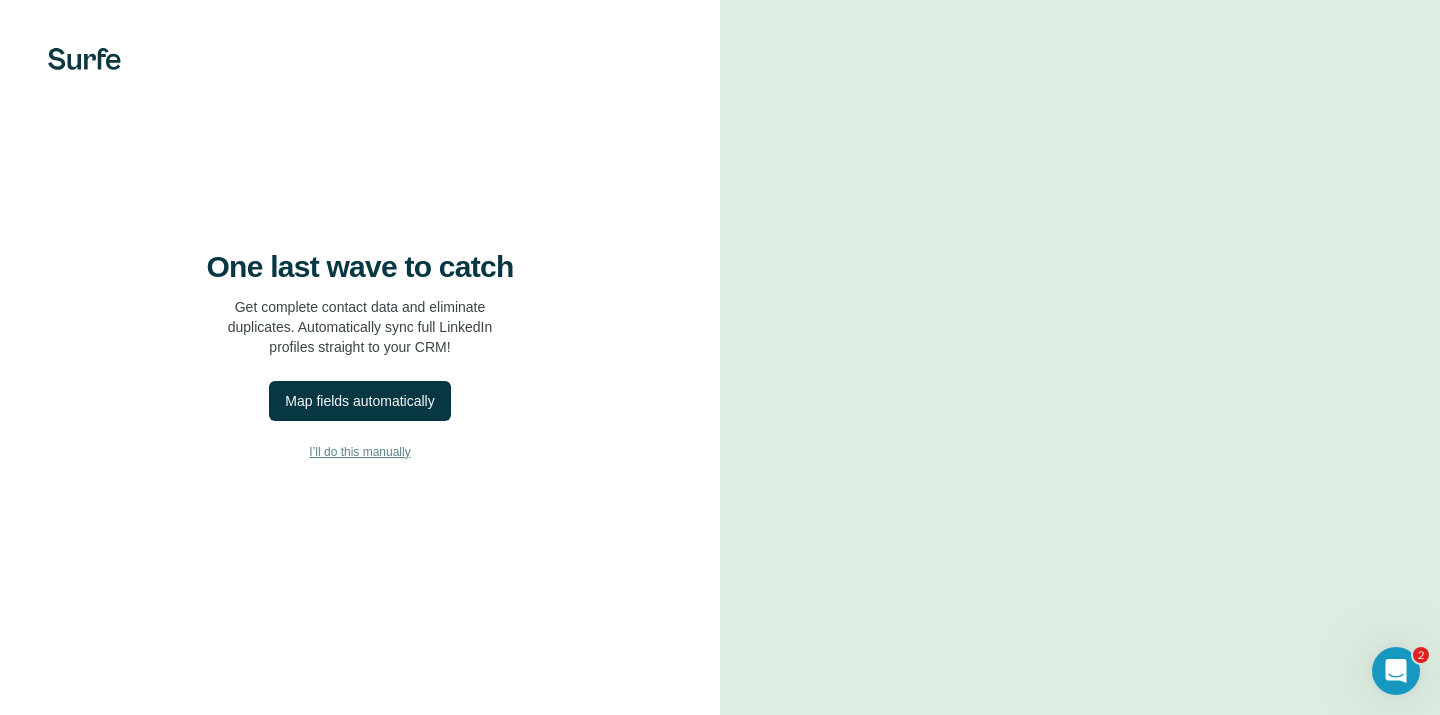 click on "I’ll do this manually" at bounding box center [360, 452] 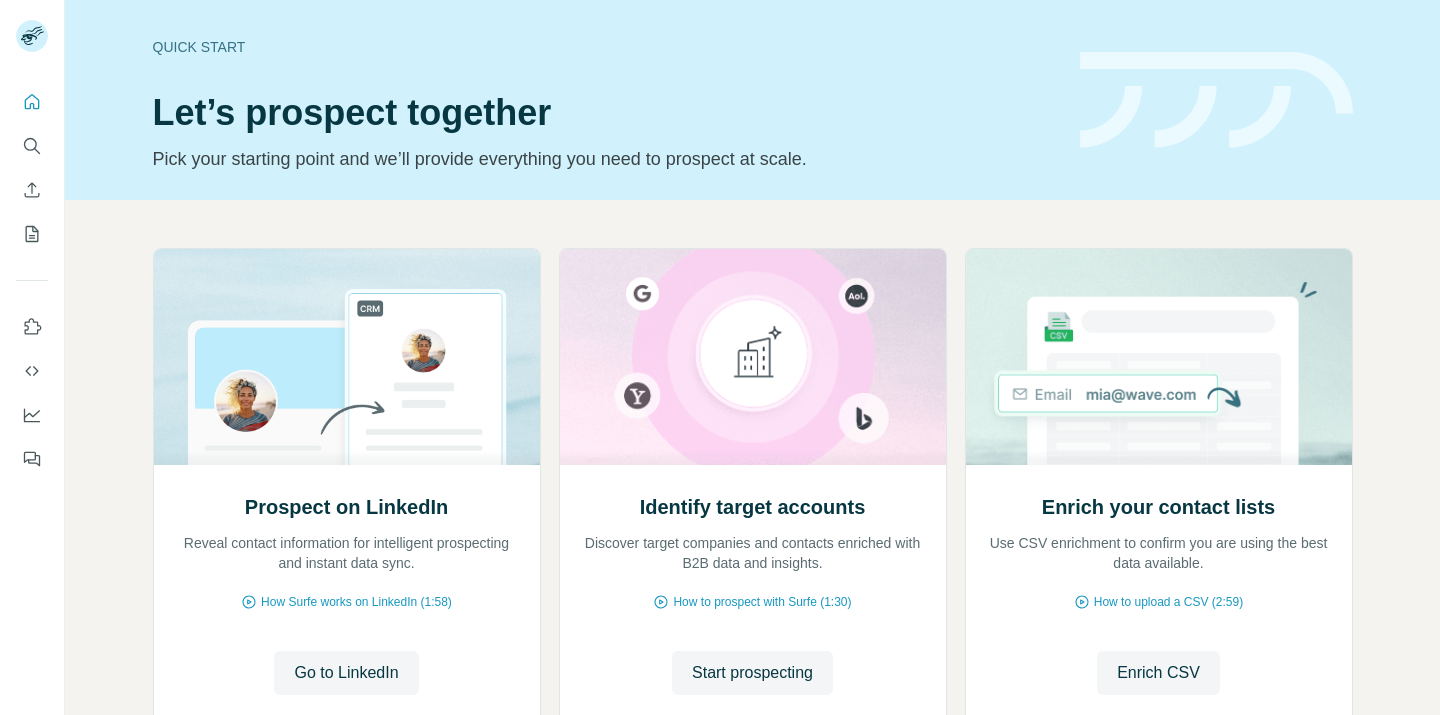 scroll, scrollTop: 0, scrollLeft: 0, axis: both 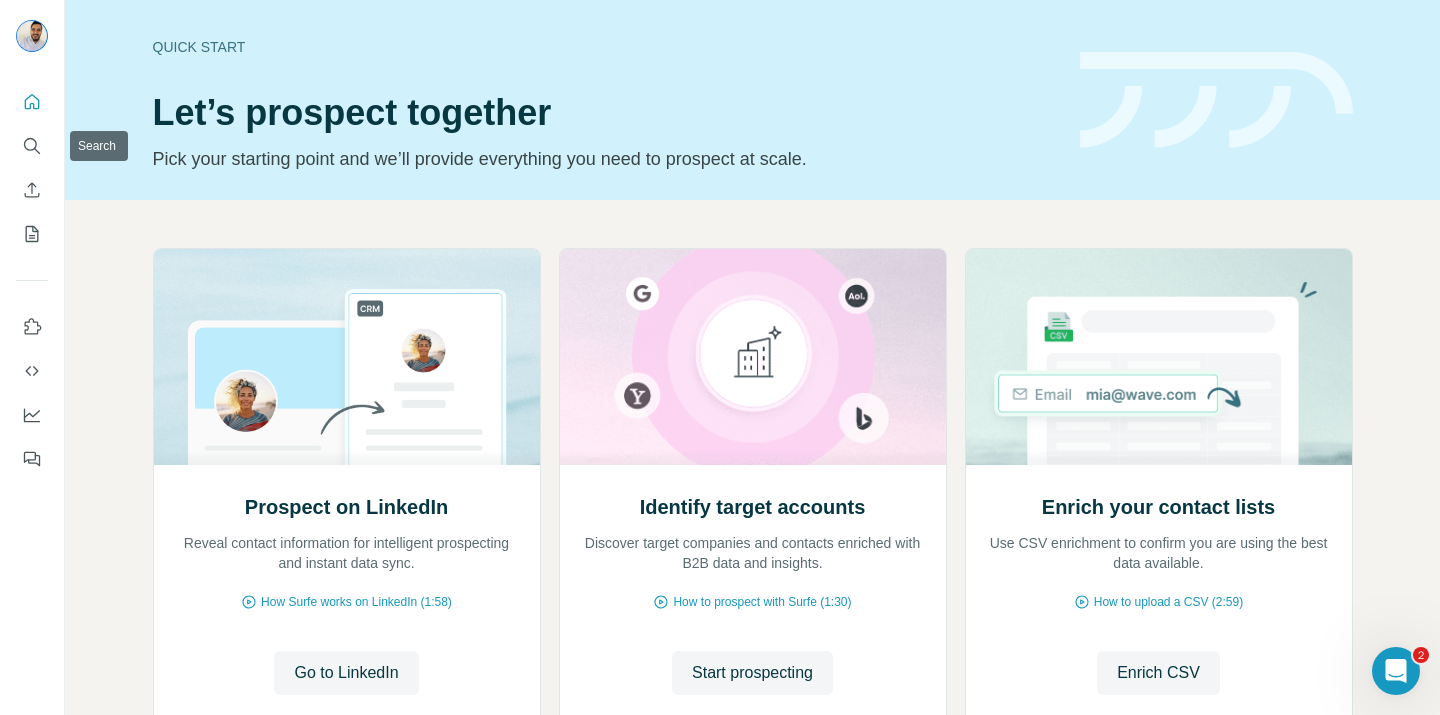 click at bounding box center (32, 168) 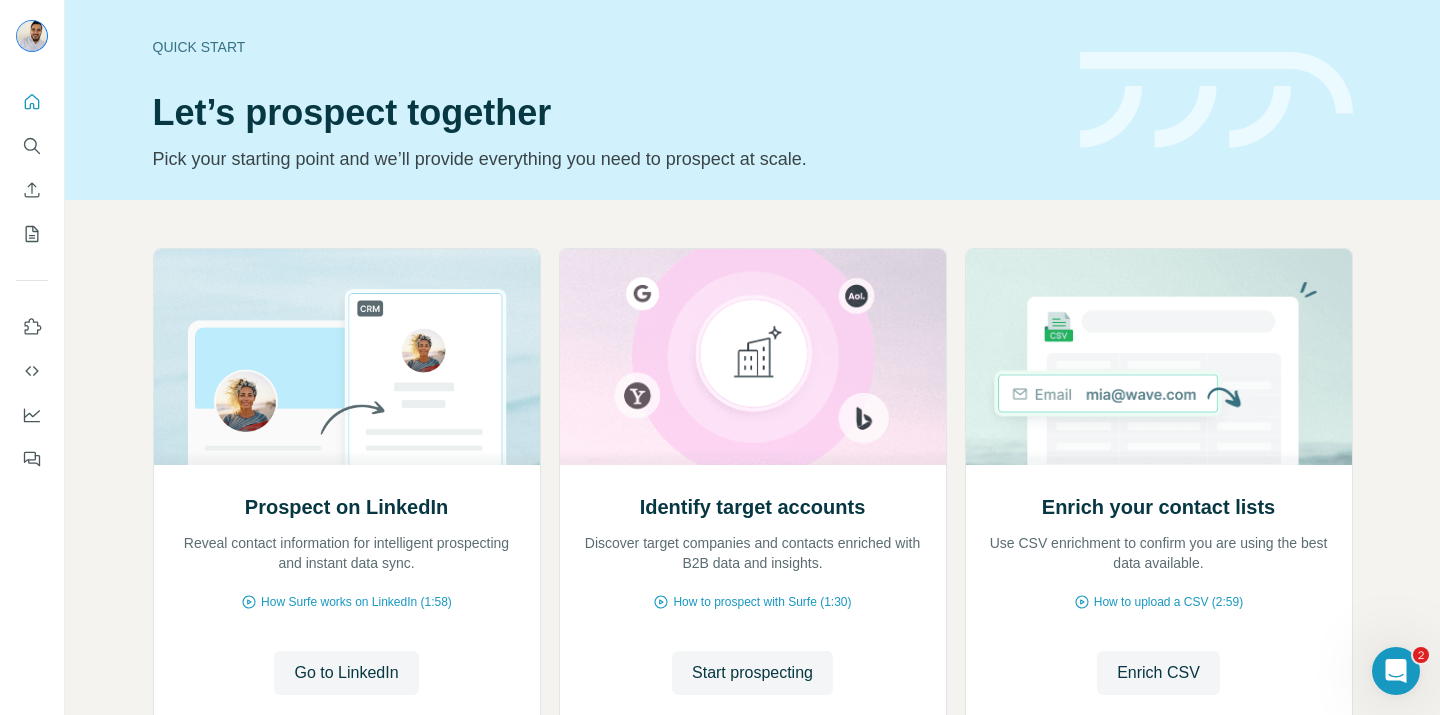 click 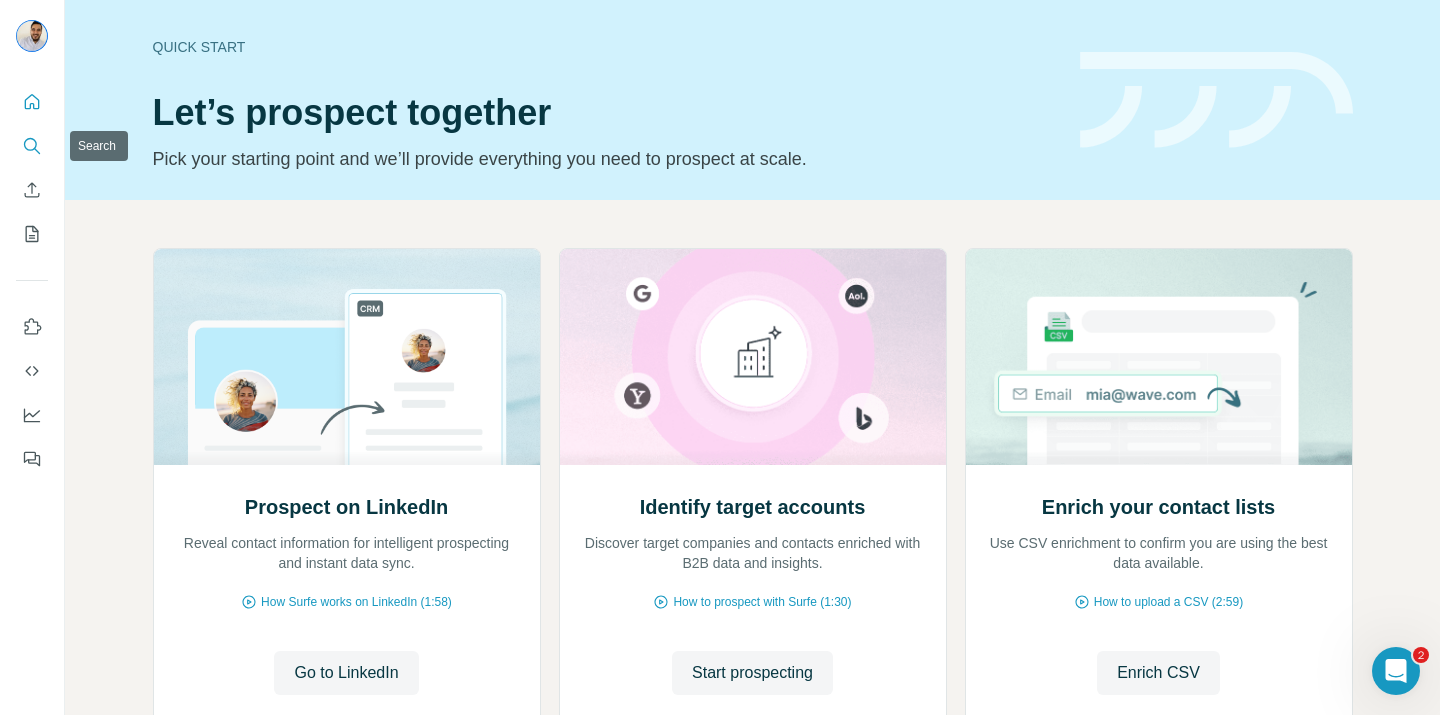 click 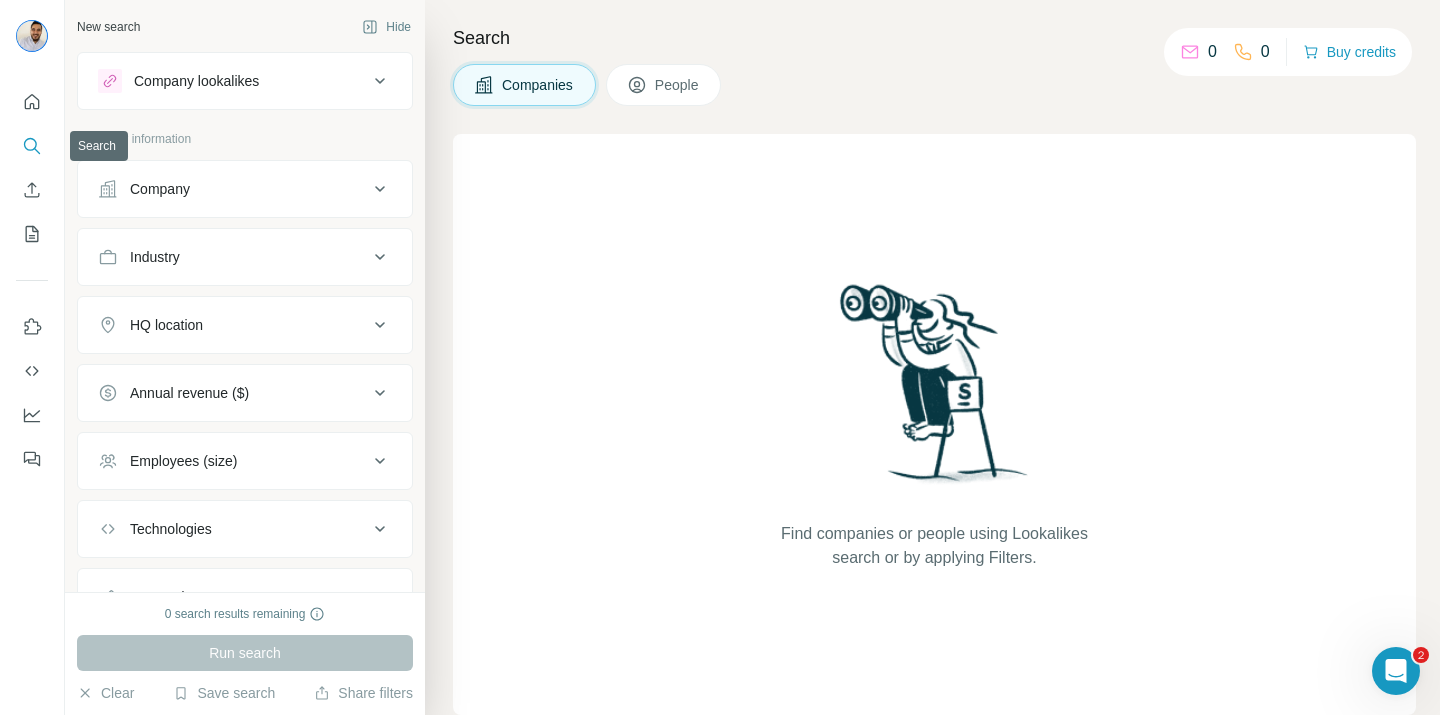 click 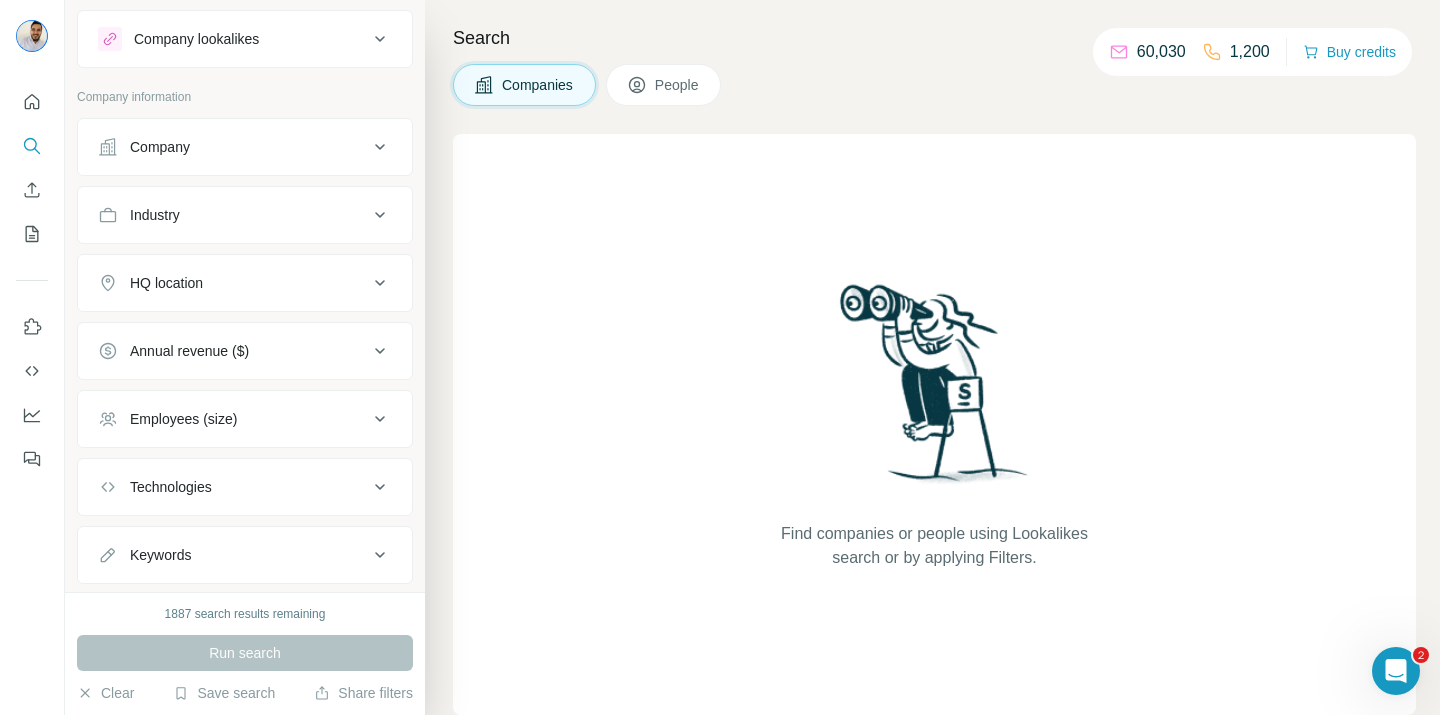 scroll, scrollTop: 90, scrollLeft: 0, axis: vertical 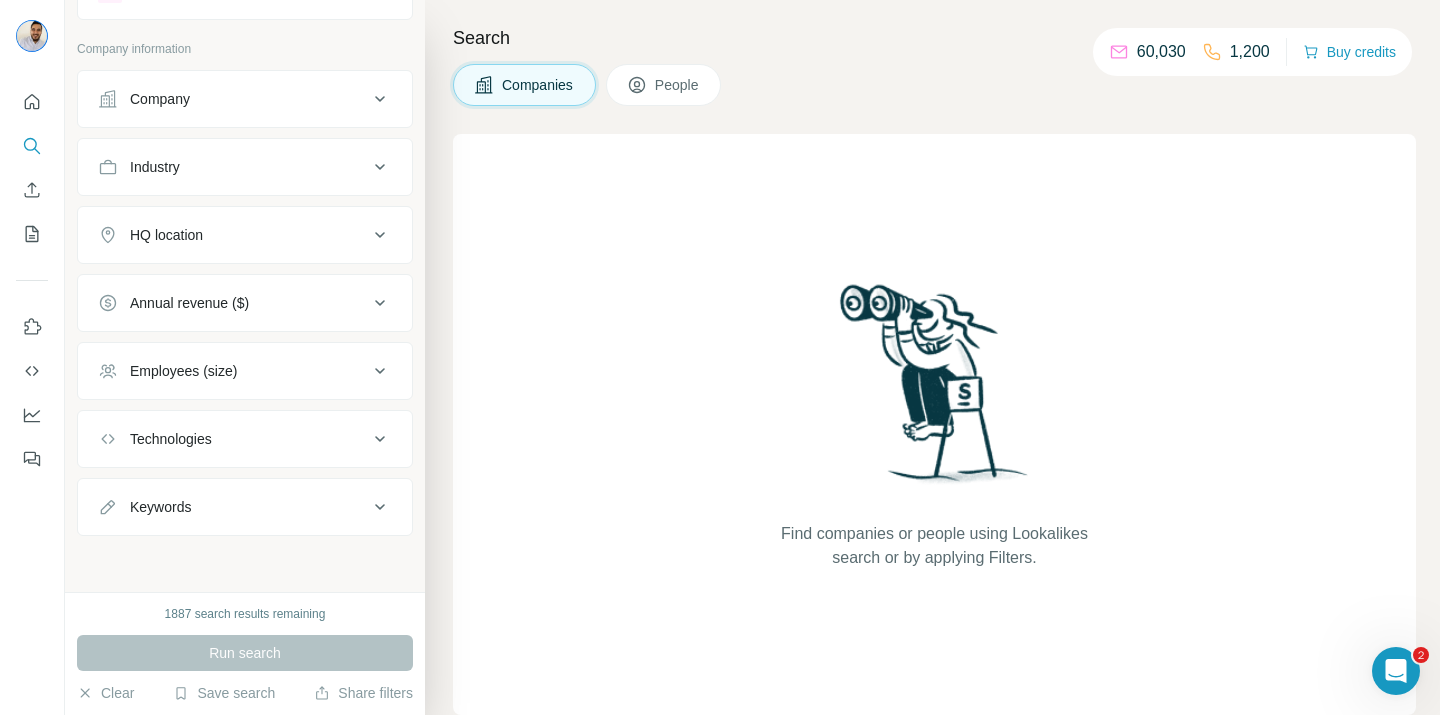 click on "1887 search results remaining Run search Clear Save search Share filters" at bounding box center (245, 653) 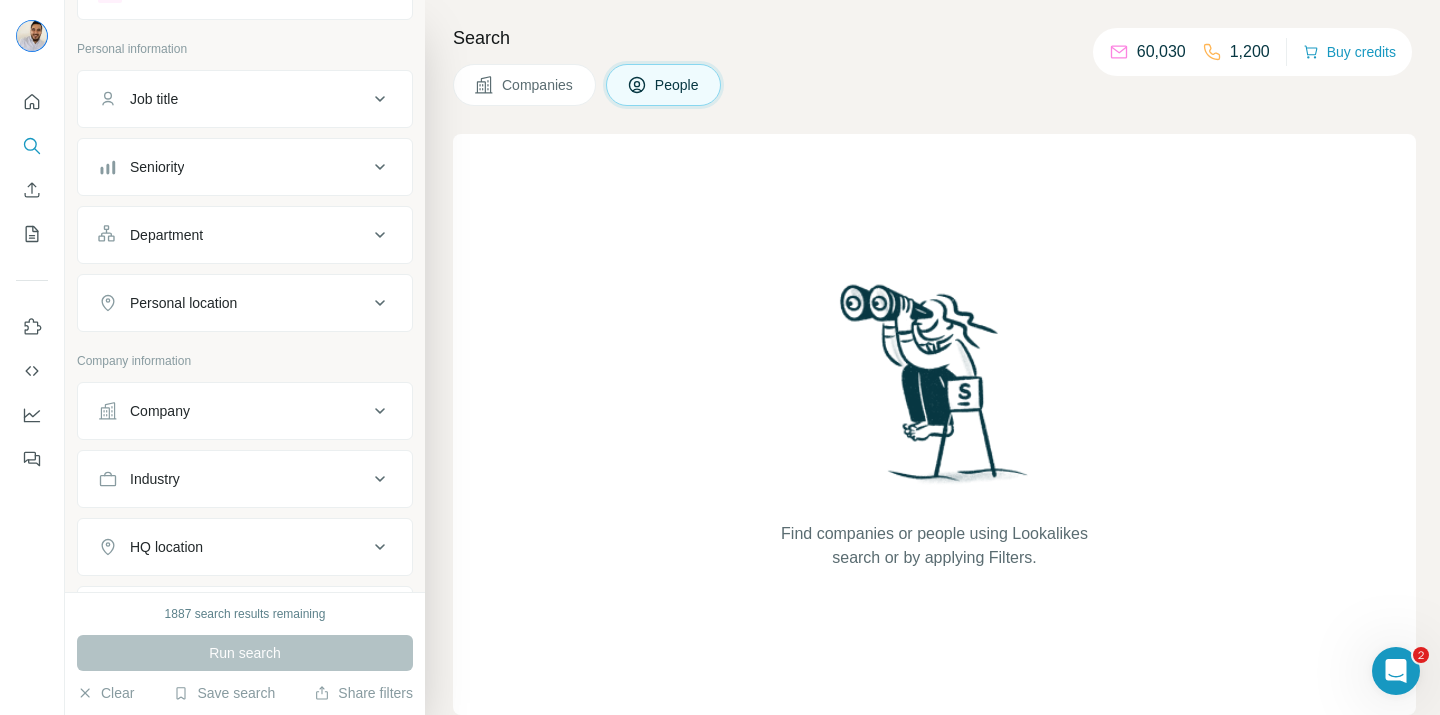 scroll, scrollTop: 0, scrollLeft: 0, axis: both 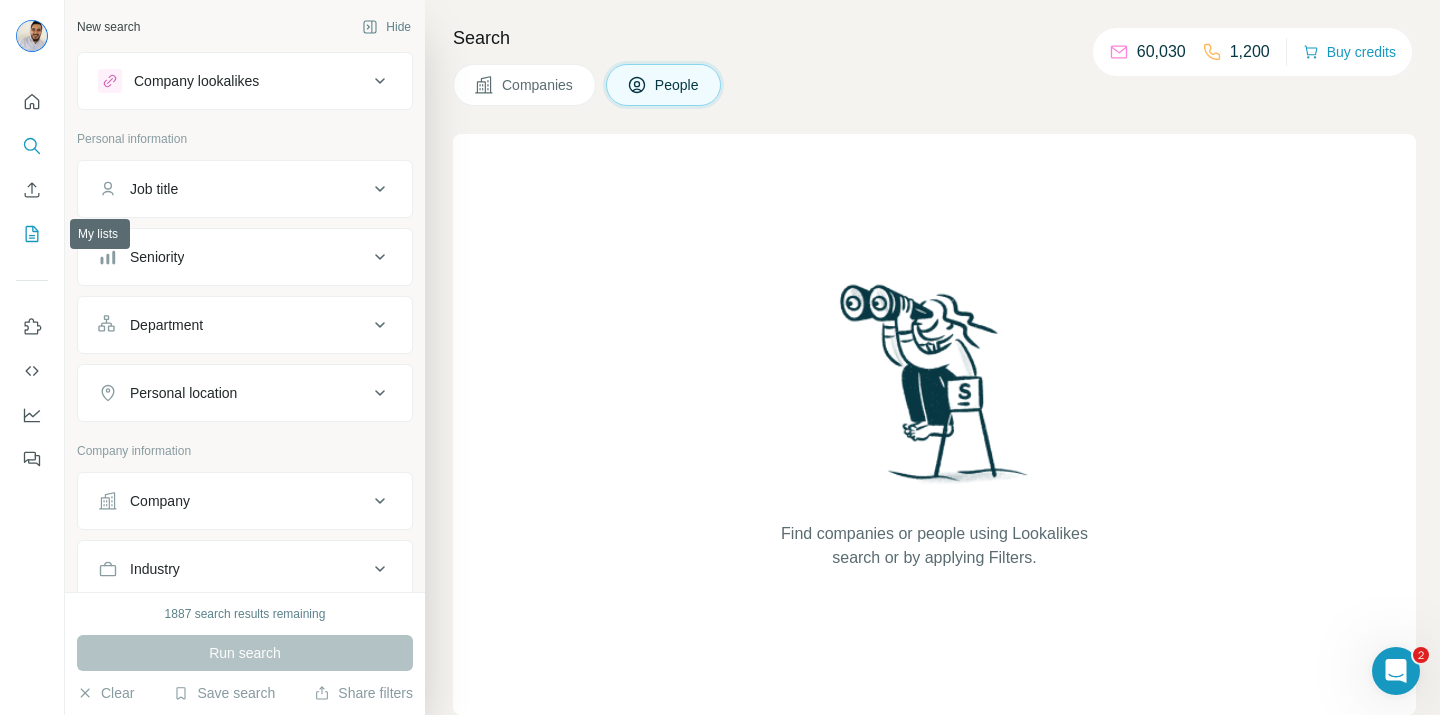 click 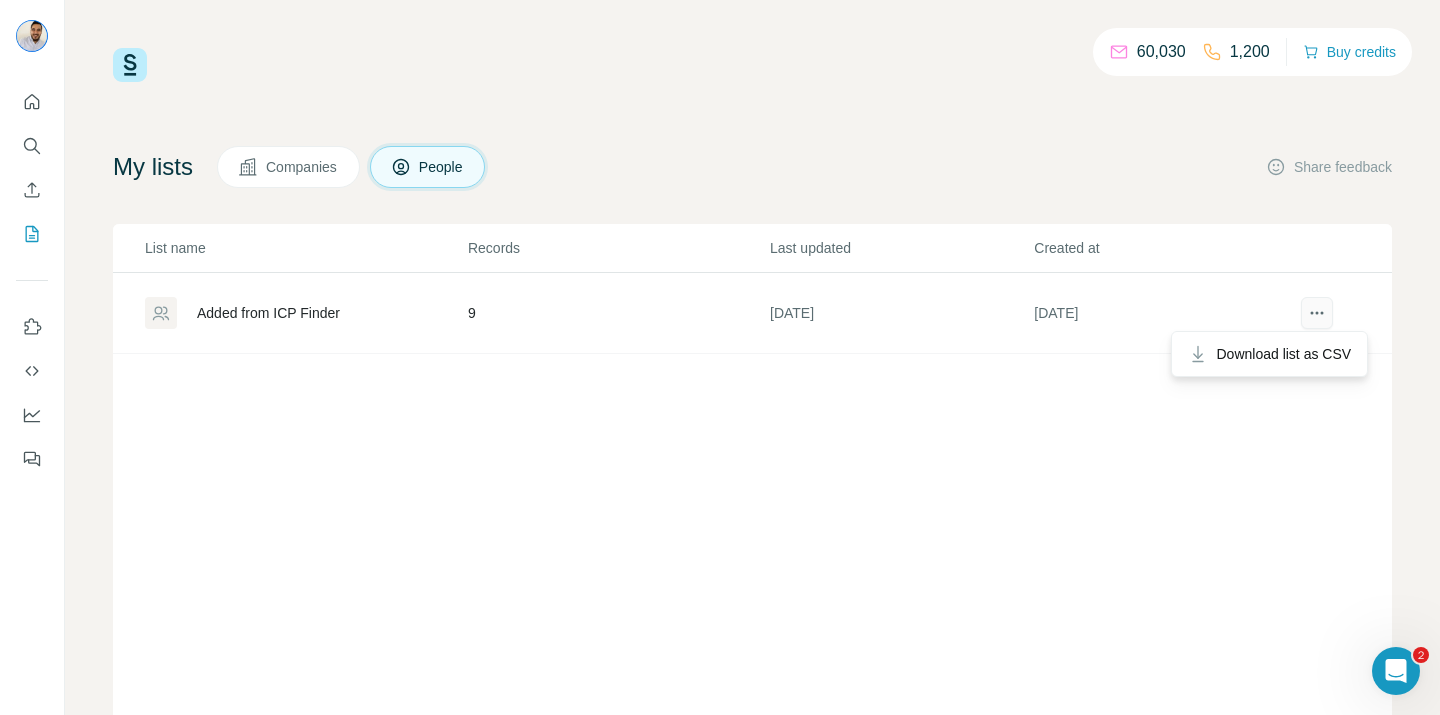 click 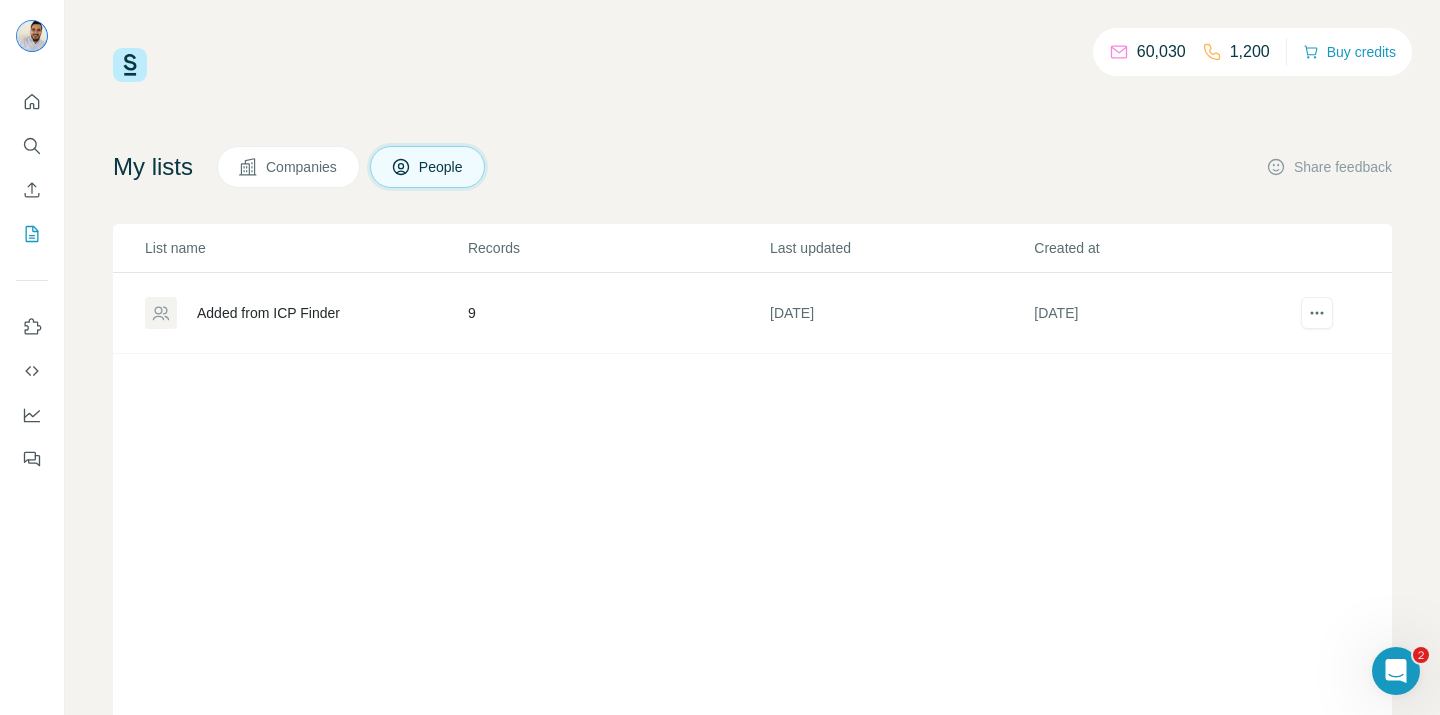 click on "List name Records Last updated Created at Added from ICP Finder 9 3 days ago 3 days ago" at bounding box center [752, 494] 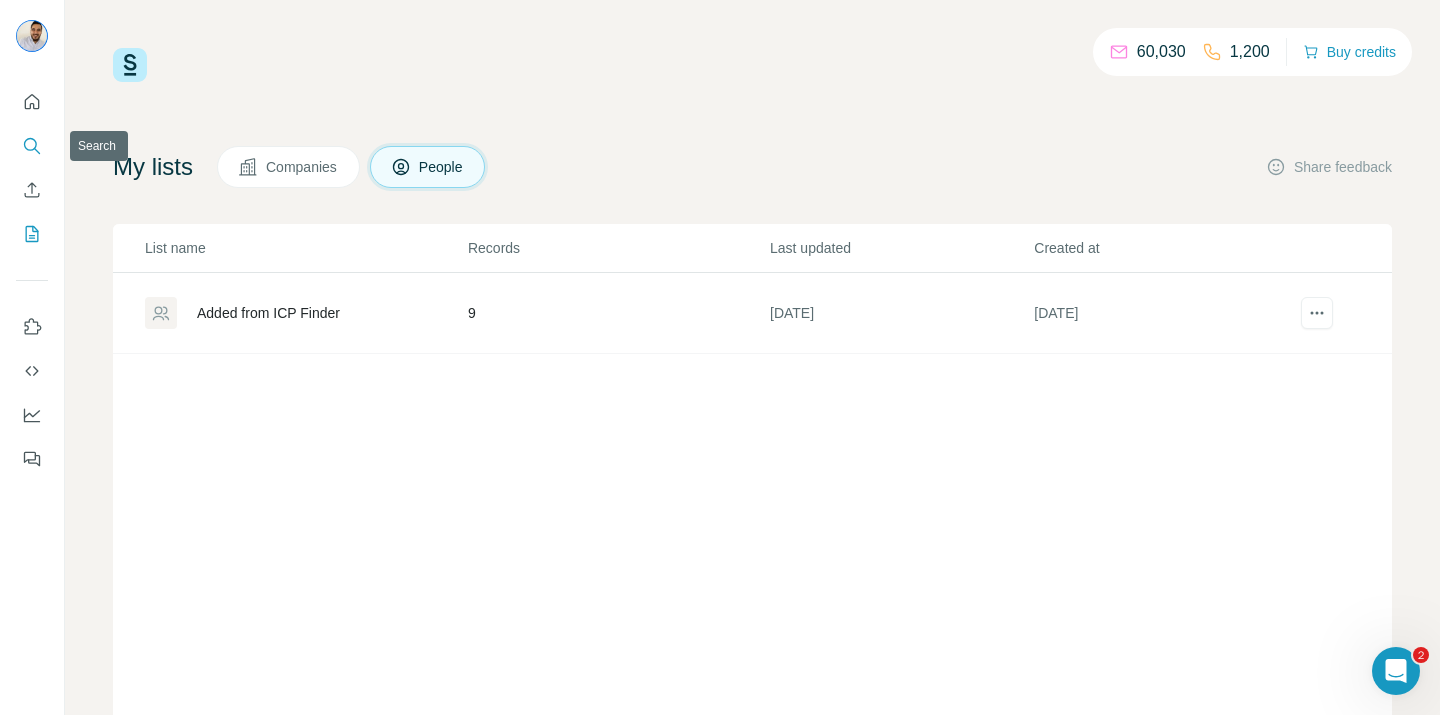 click 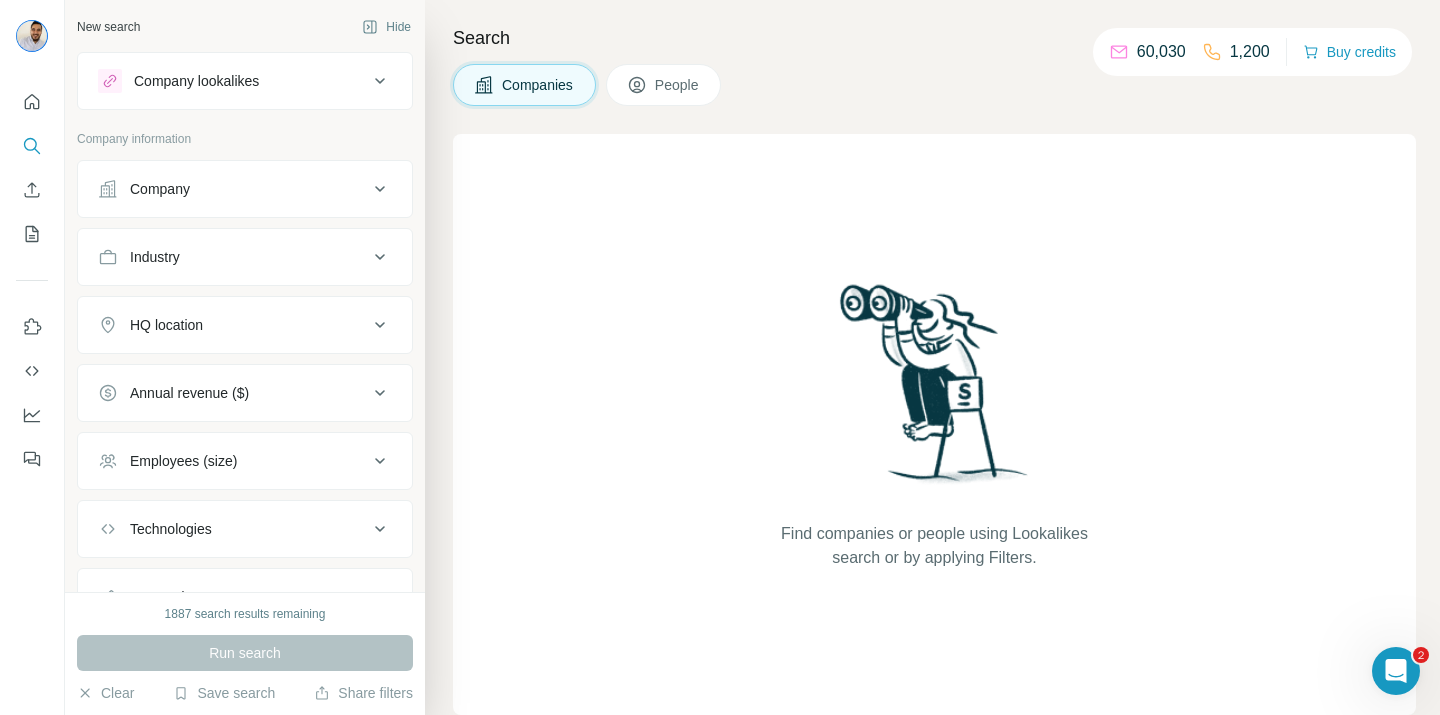 scroll, scrollTop: 90, scrollLeft: 0, axis: vertical 